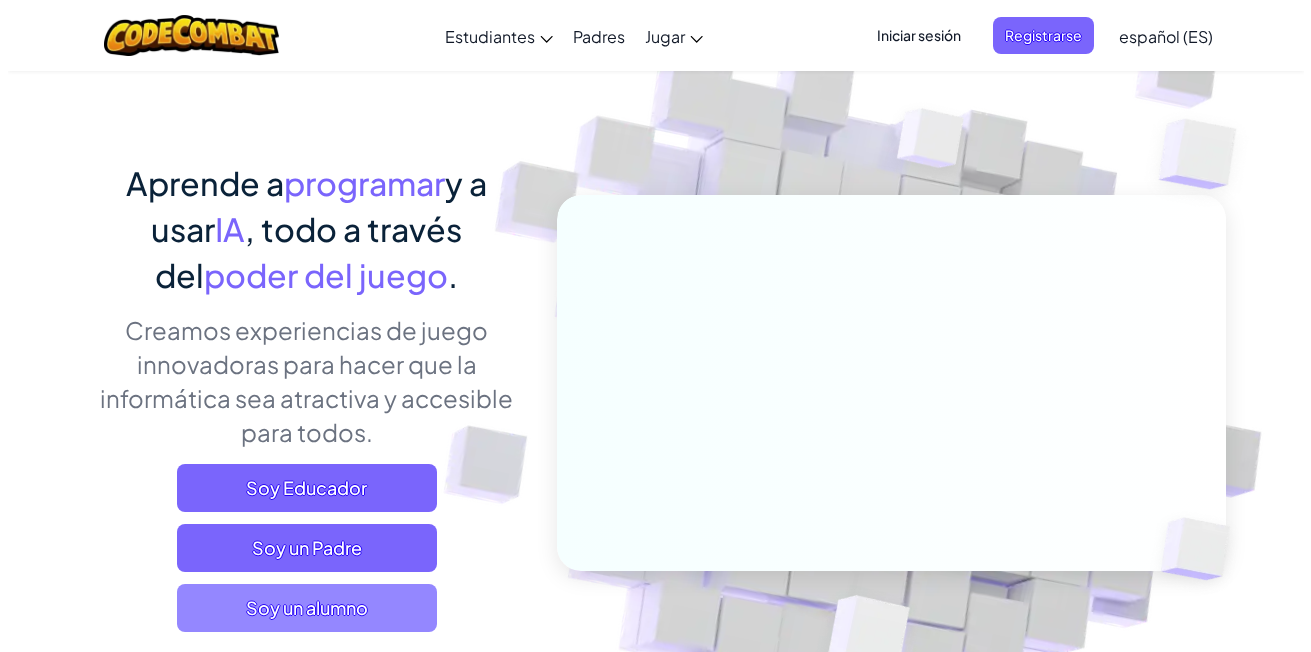 scroll, scrollTop: 120, scrollLeft: 0, axis: vertical 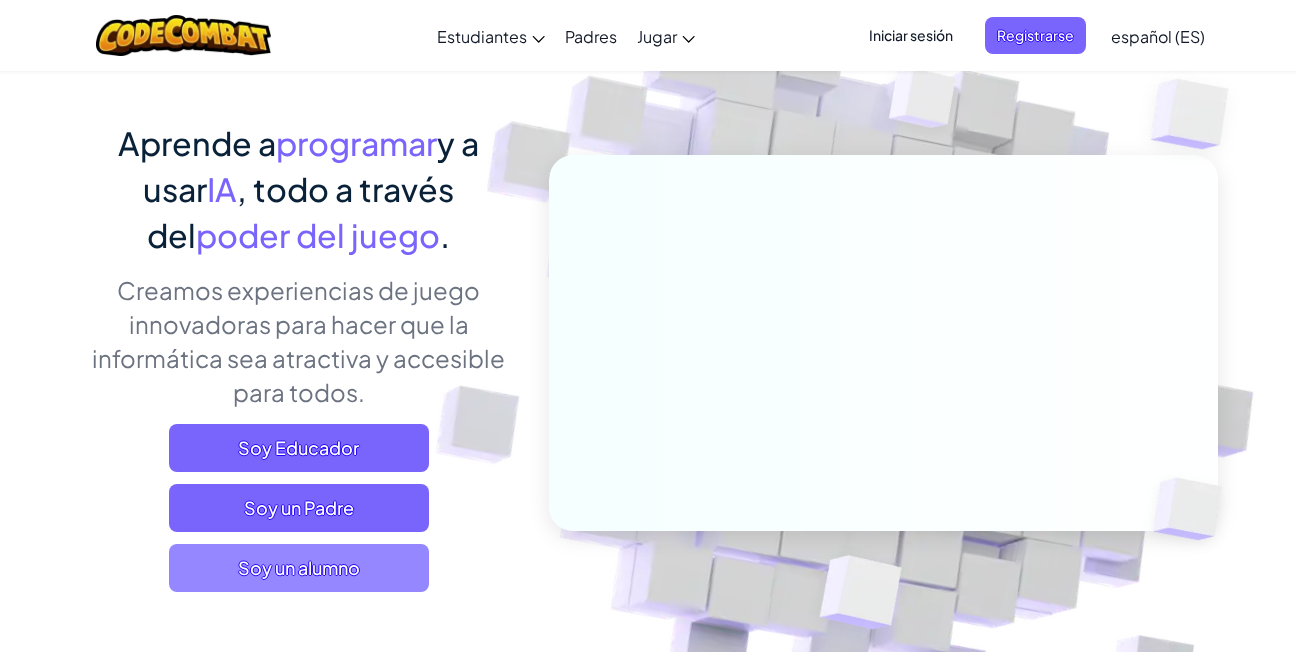 click on "Soy un alumno" at bounding box center (299, 568) 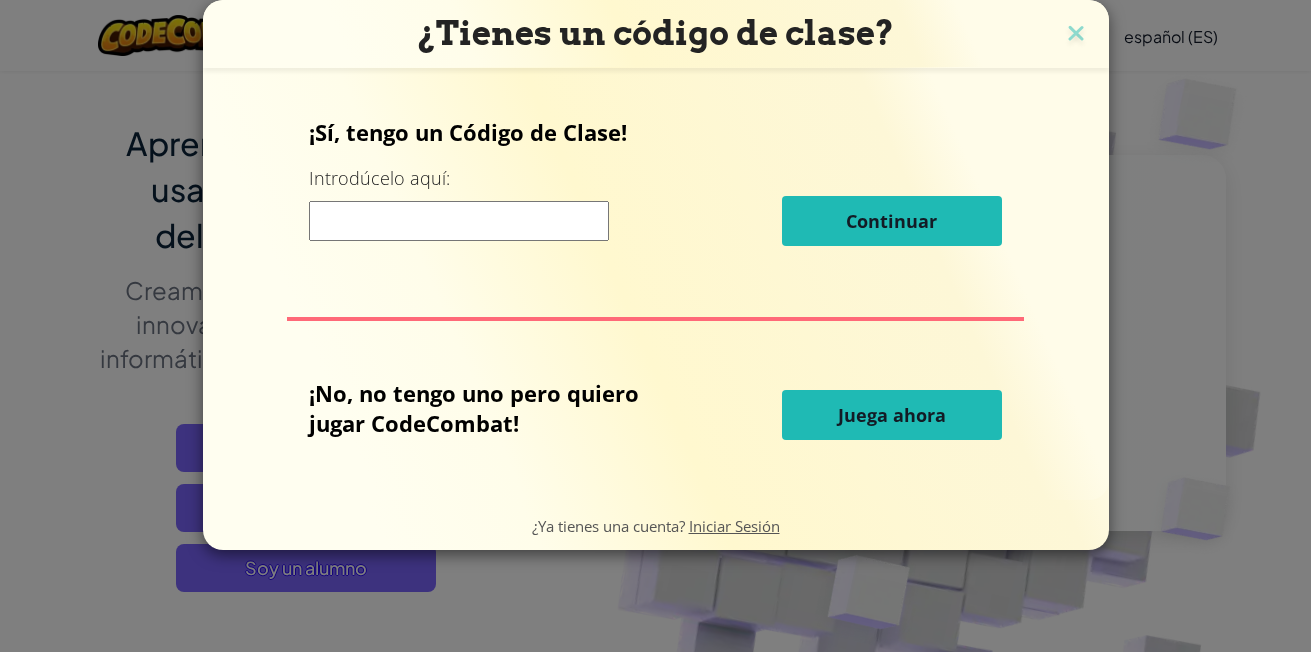 click on "Juega ahora" at bounding box center (892, 415) 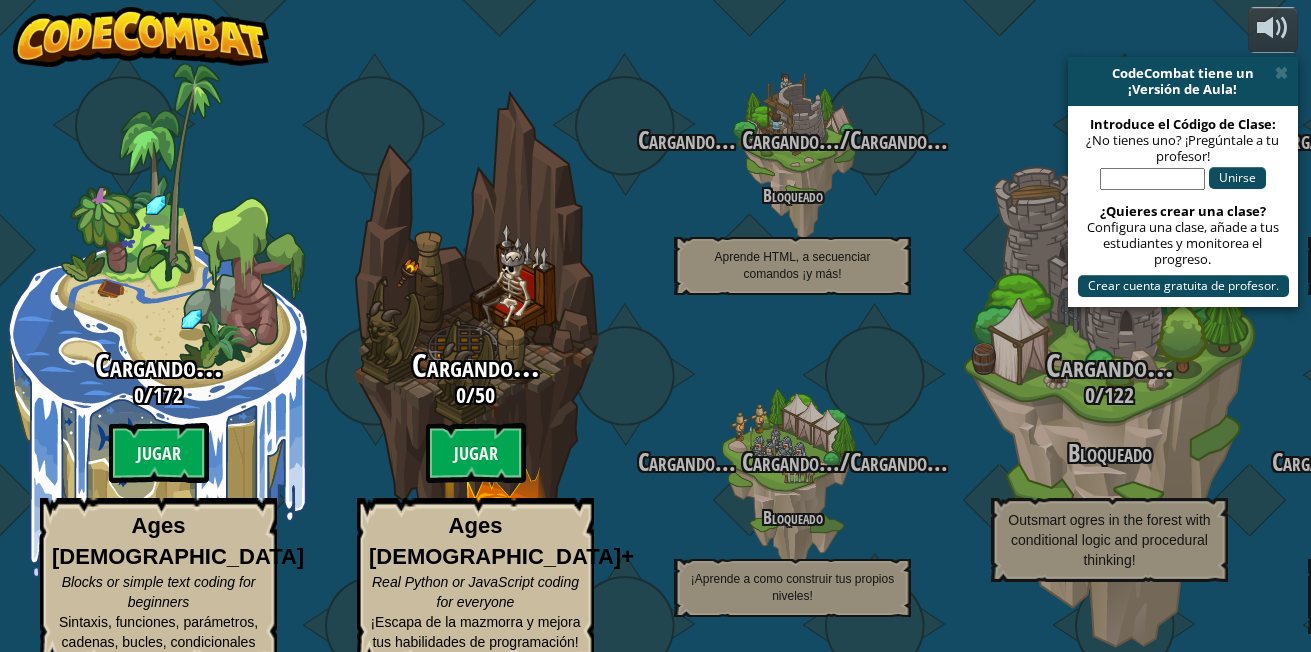 select on "es-ES" 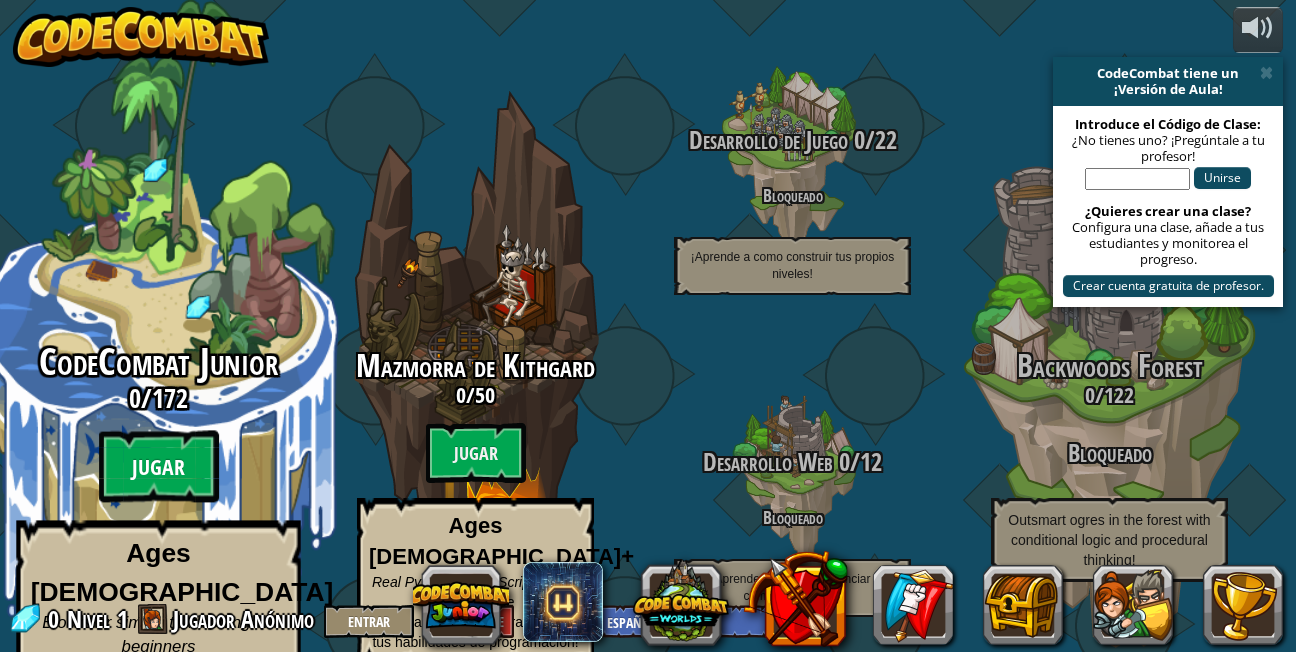 click on "Jugar" at bounding box center (159, 467) 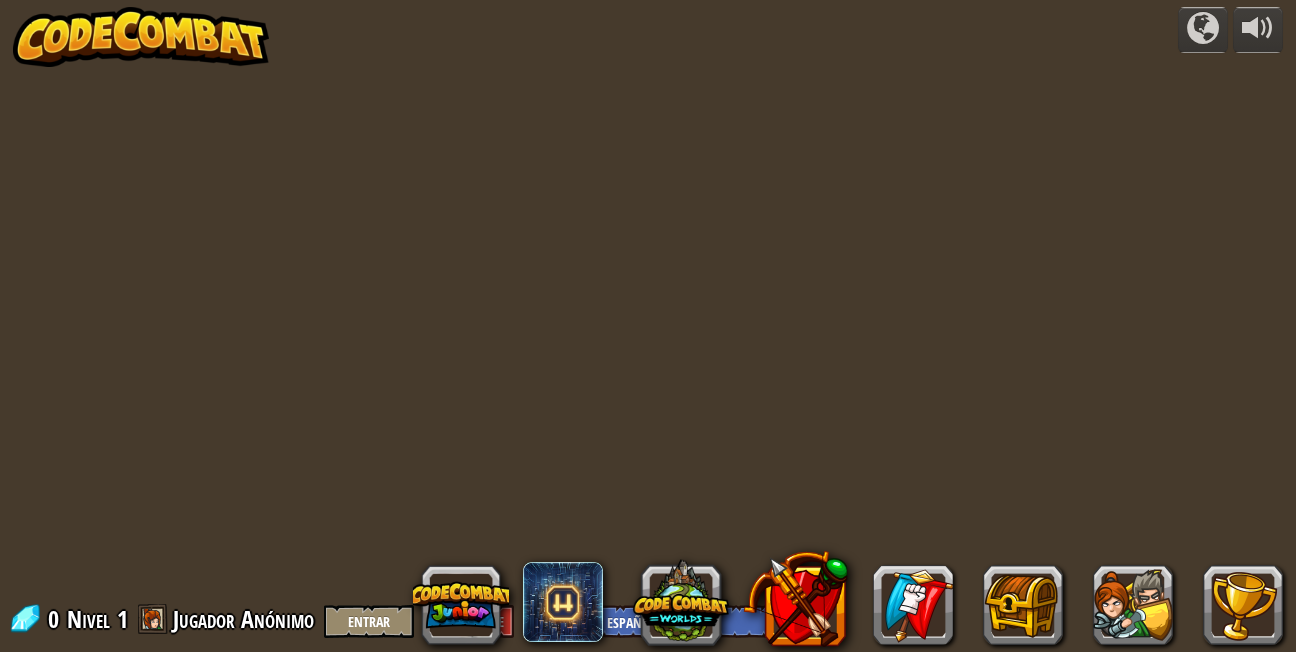 select on "es-ES" 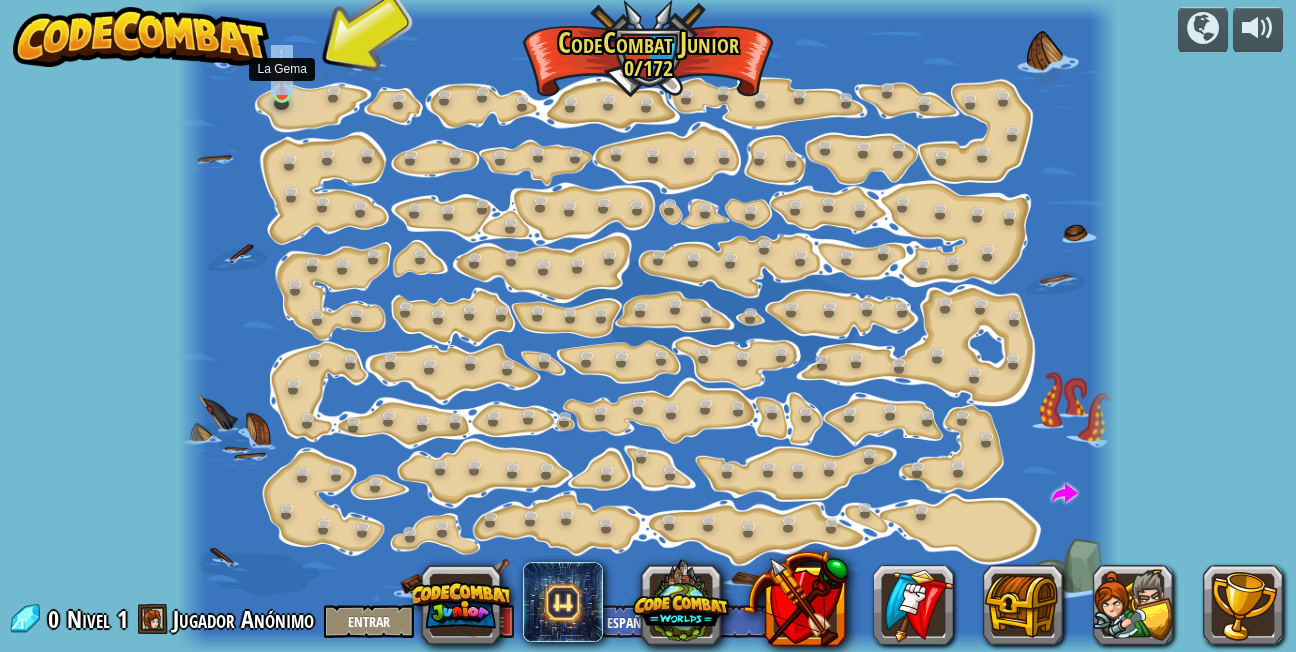 drag, startPoint x: 149, startPoint y: 434, endPoint x: 286, endPoint y: 89, distance: 371.20615 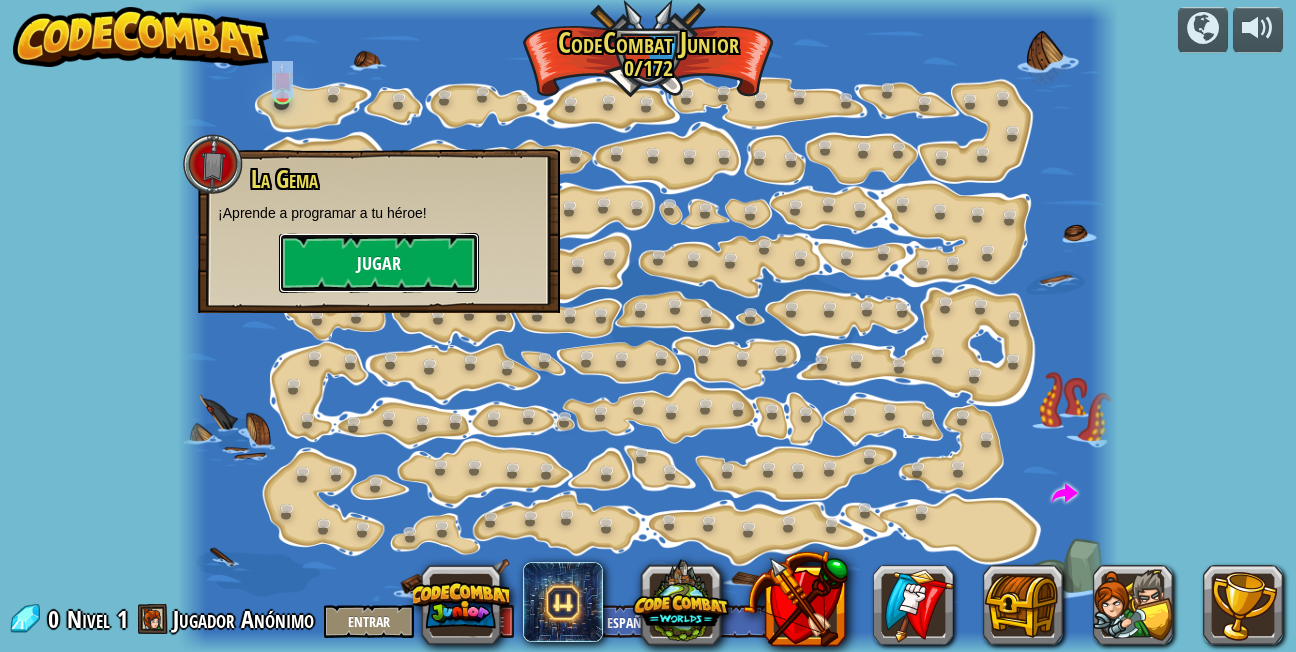 click on "Jugar" at bounding box center (379, 263) 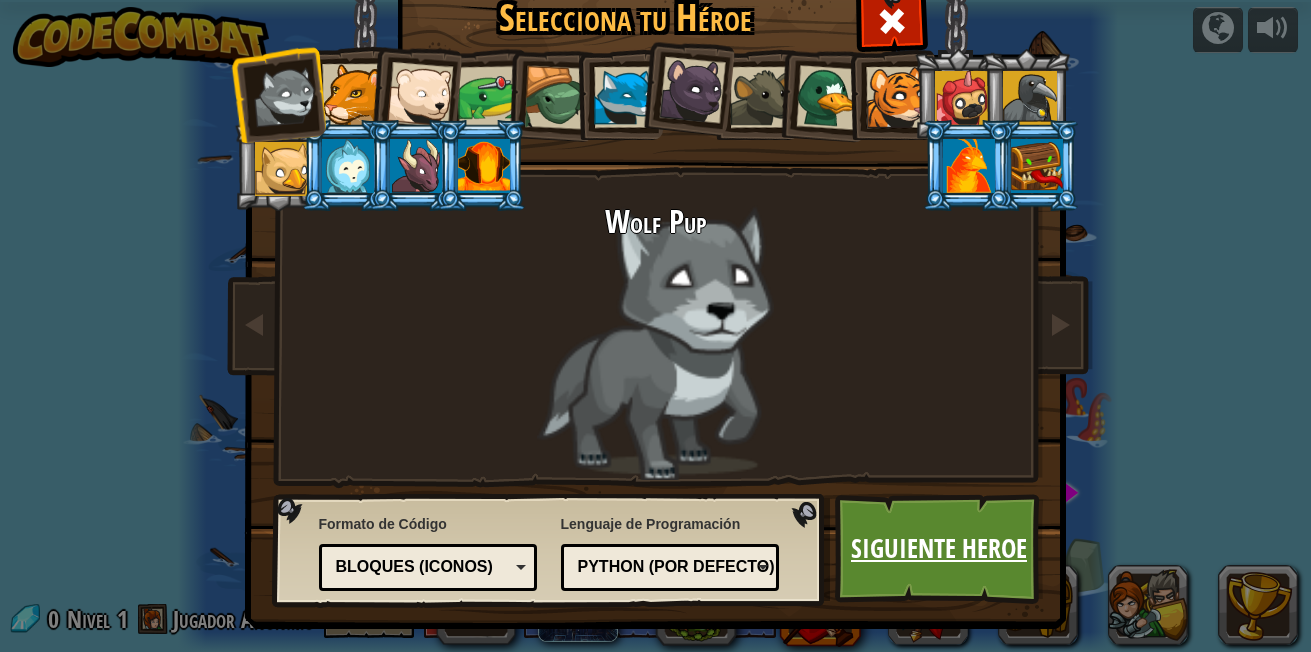 click on "Siguiente Heroe" at bounding box center [939, 549] 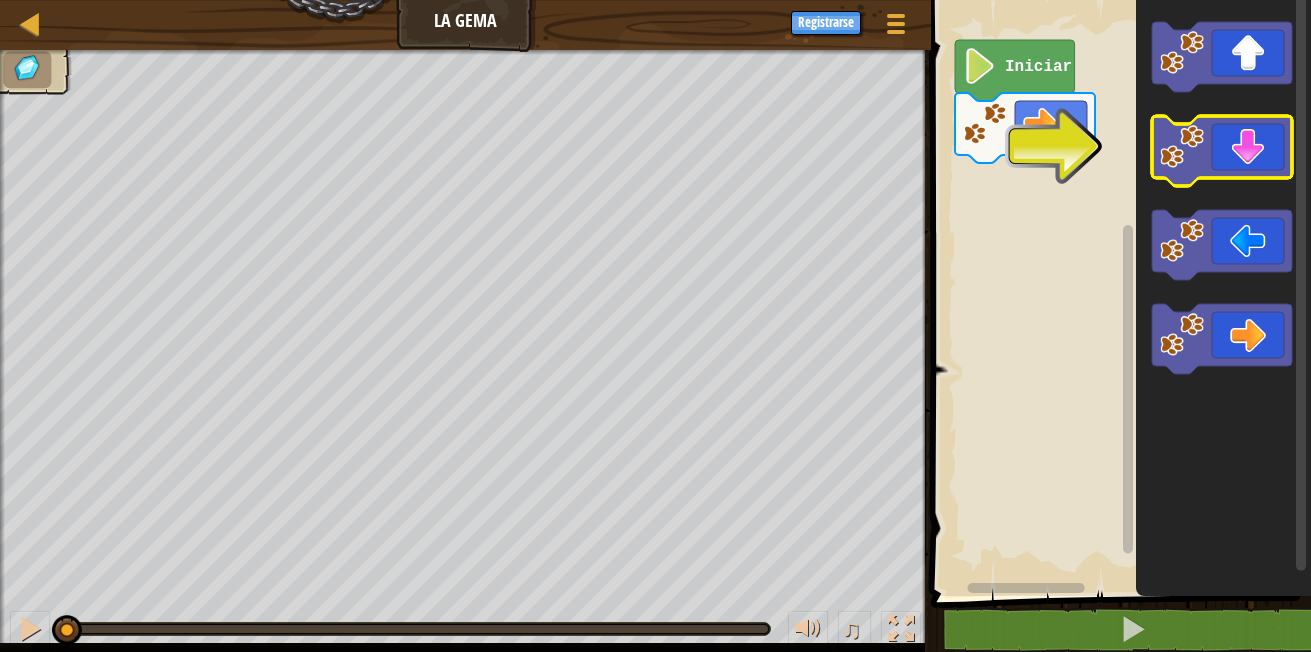click 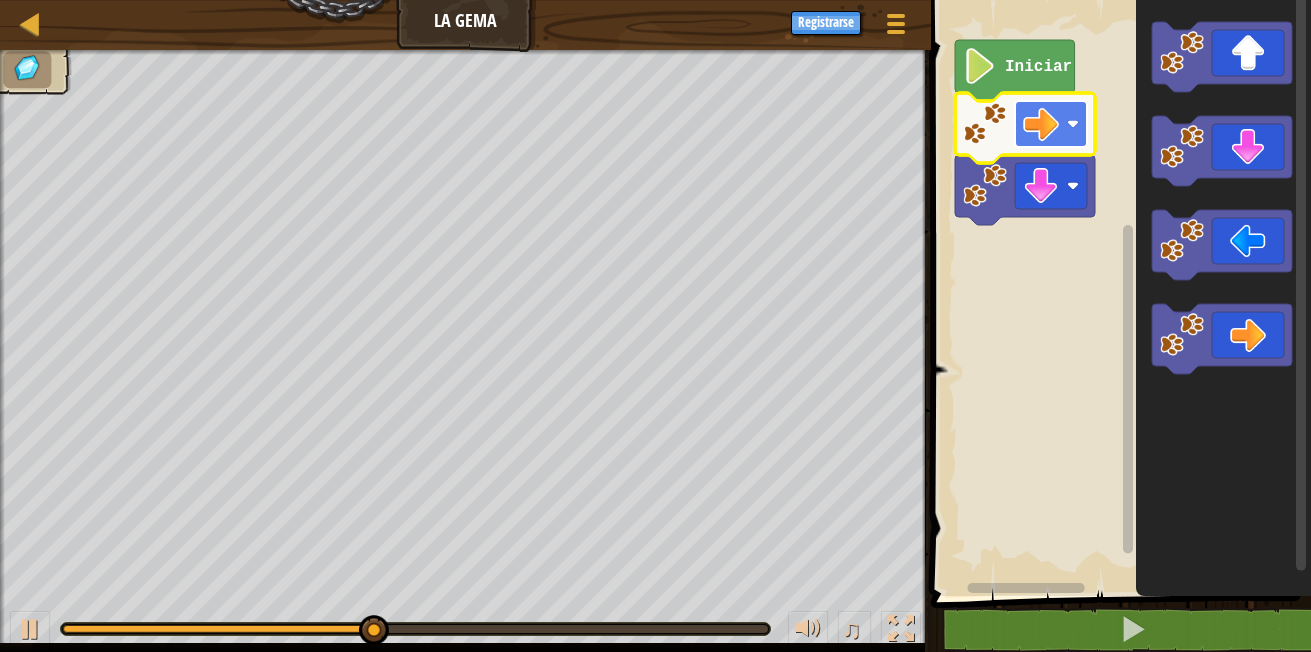 click 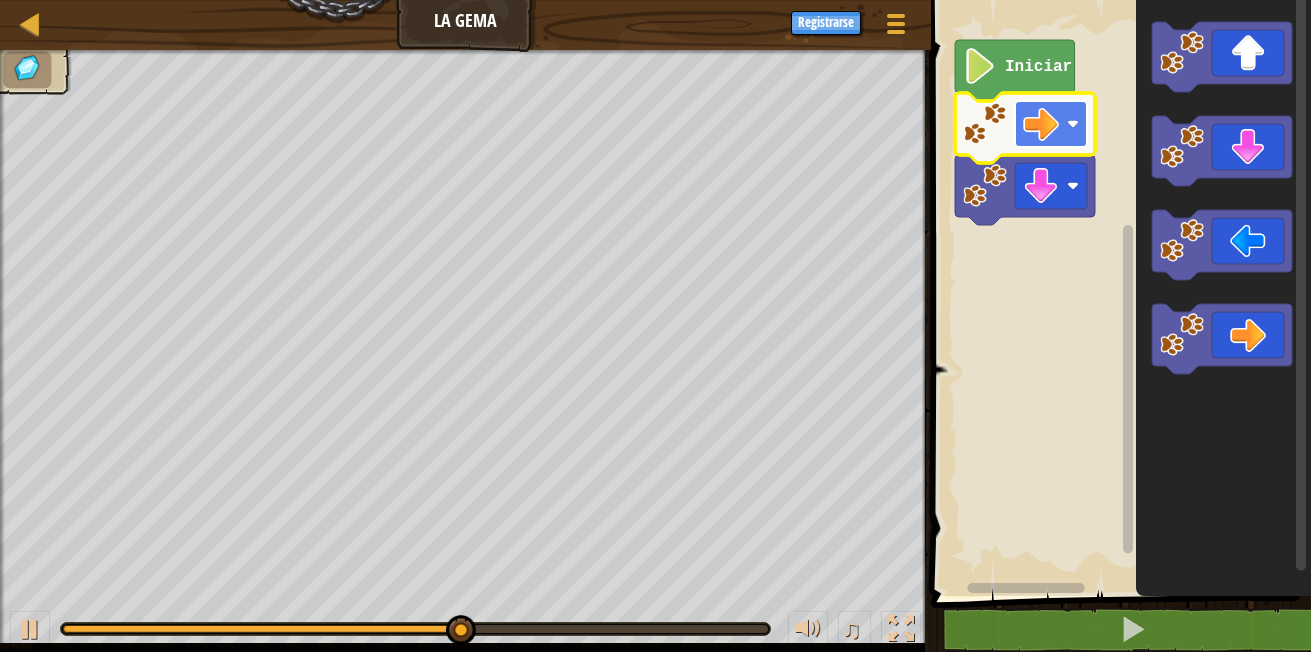 click 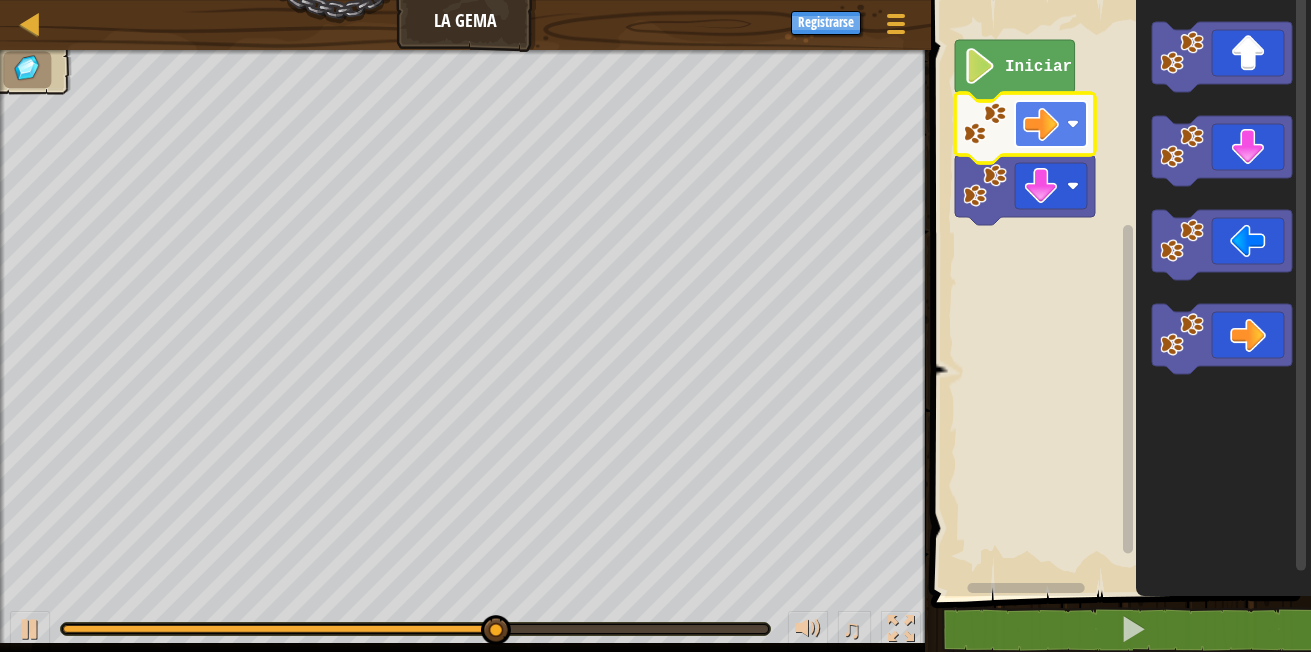 click 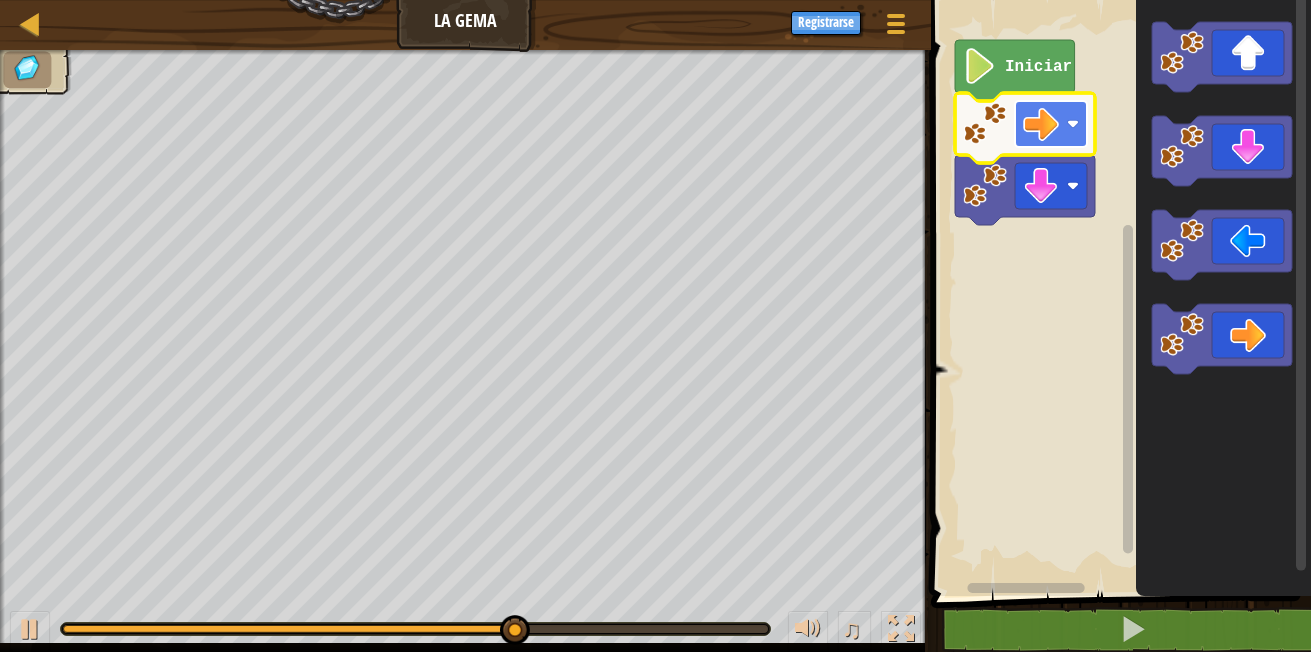 click 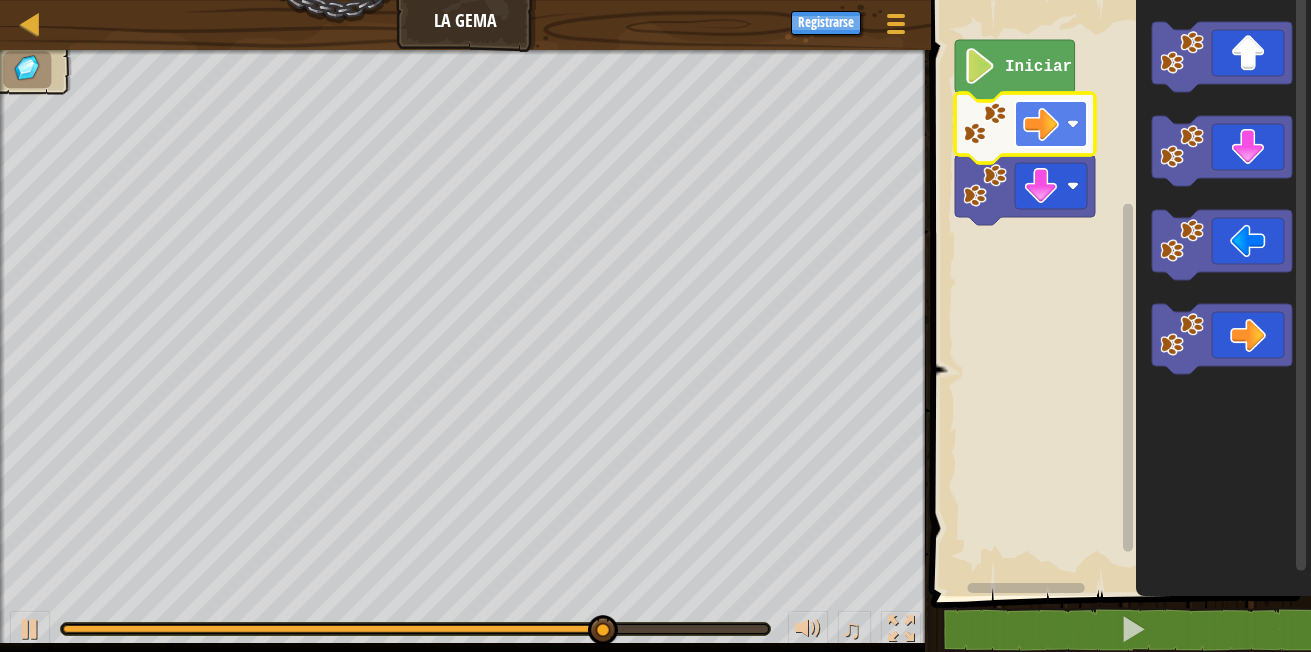 click 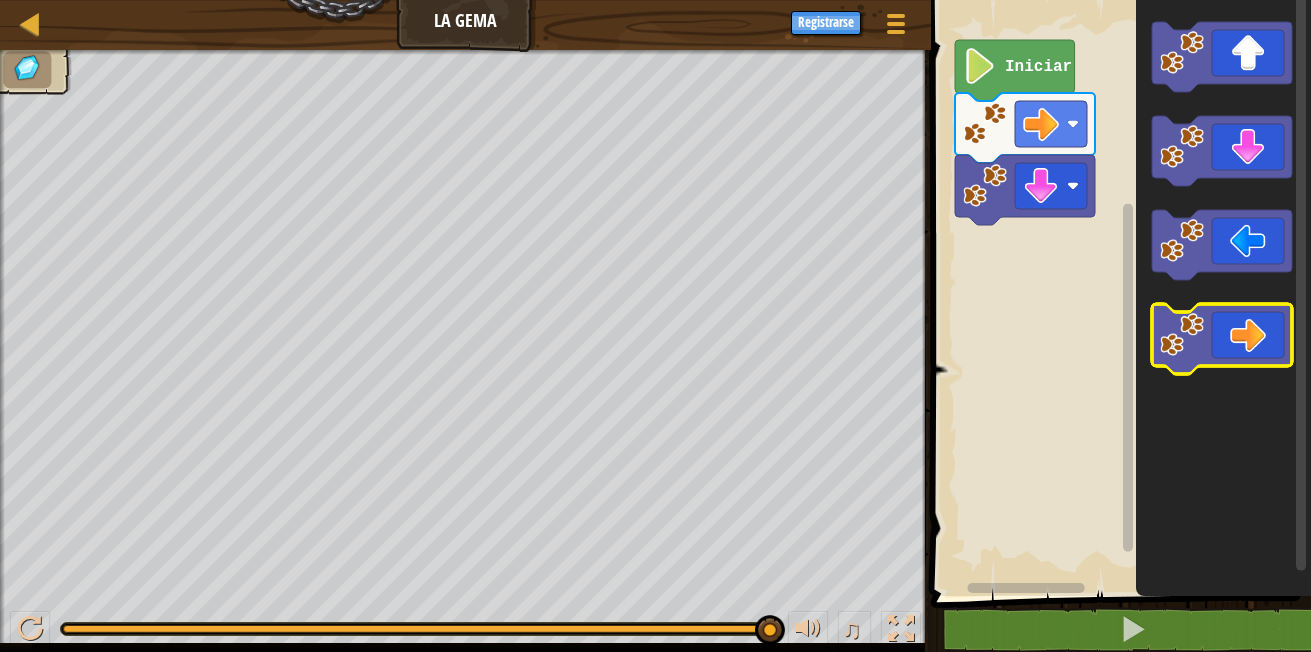 click 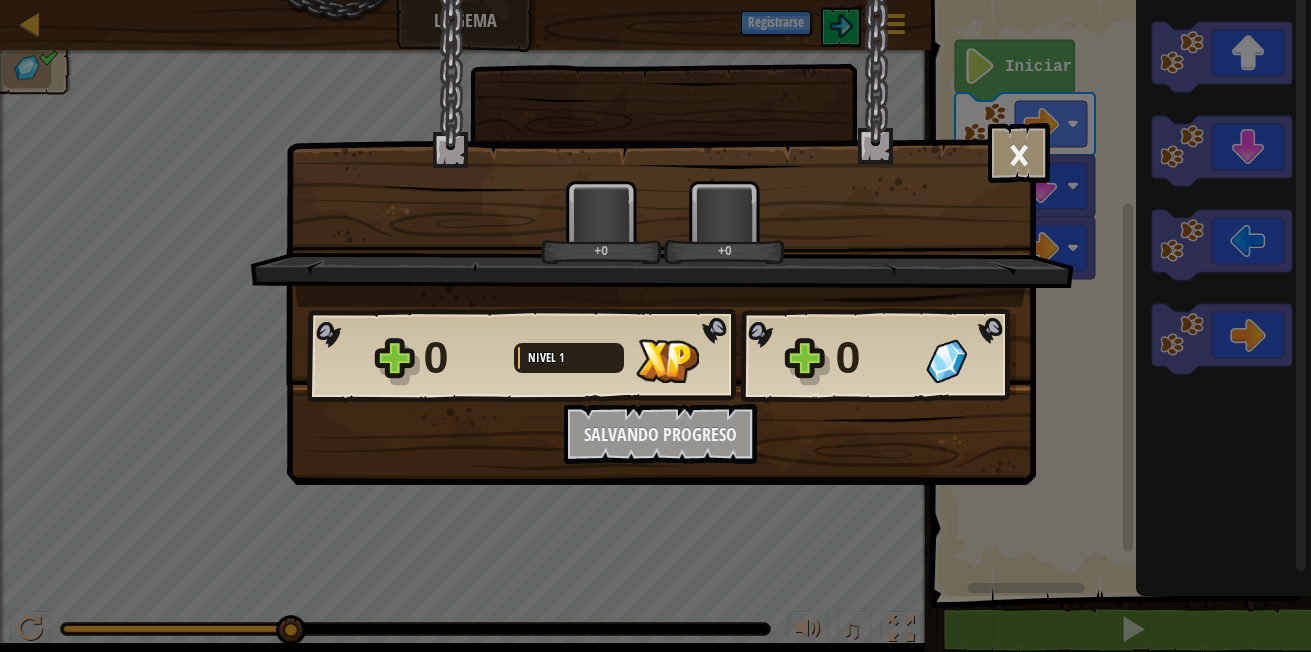 click on "× Puntúa este nivel:  +0 +0 Reticulating Splines... 0 Nivel 1 0 ¿Quieres recibir las últimas noticias en tu correo electrónico? ¡Crea una cuente gratuita y te mantendremos informado! Regístrate para recibir actualizaciones. Salvando Progreso Continuar" at bounding box center [655, 326] 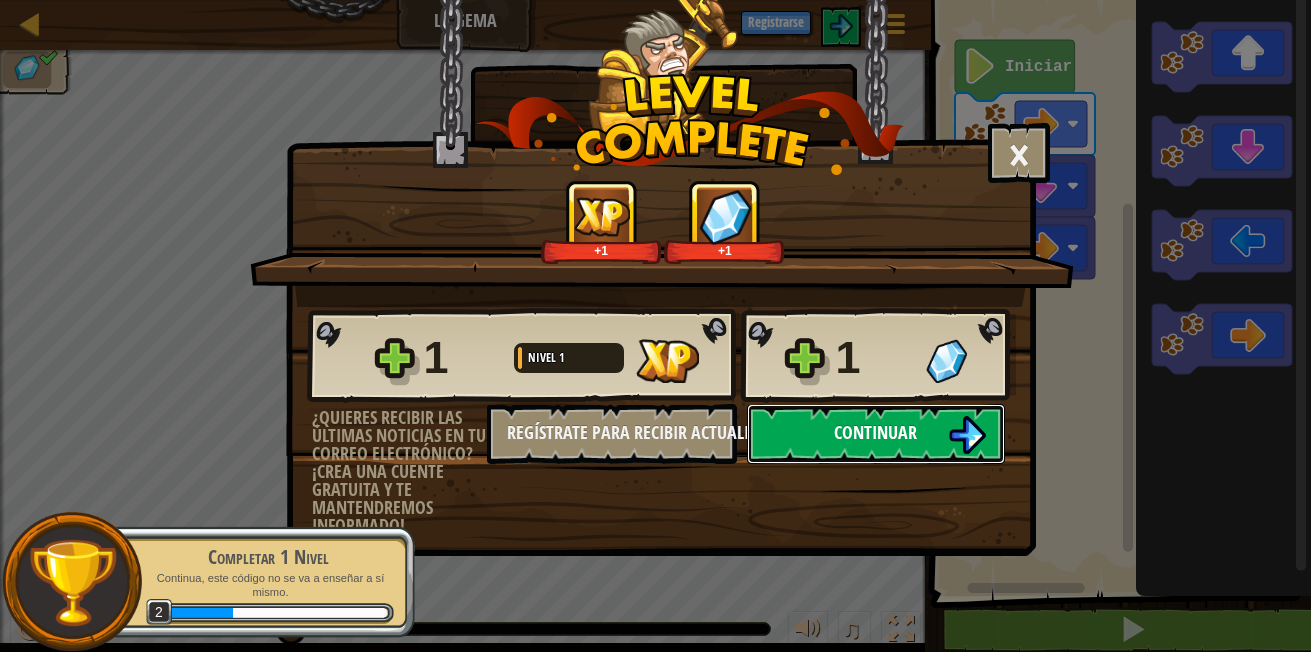 click on "Continuar" at bounding box center (875, 432) 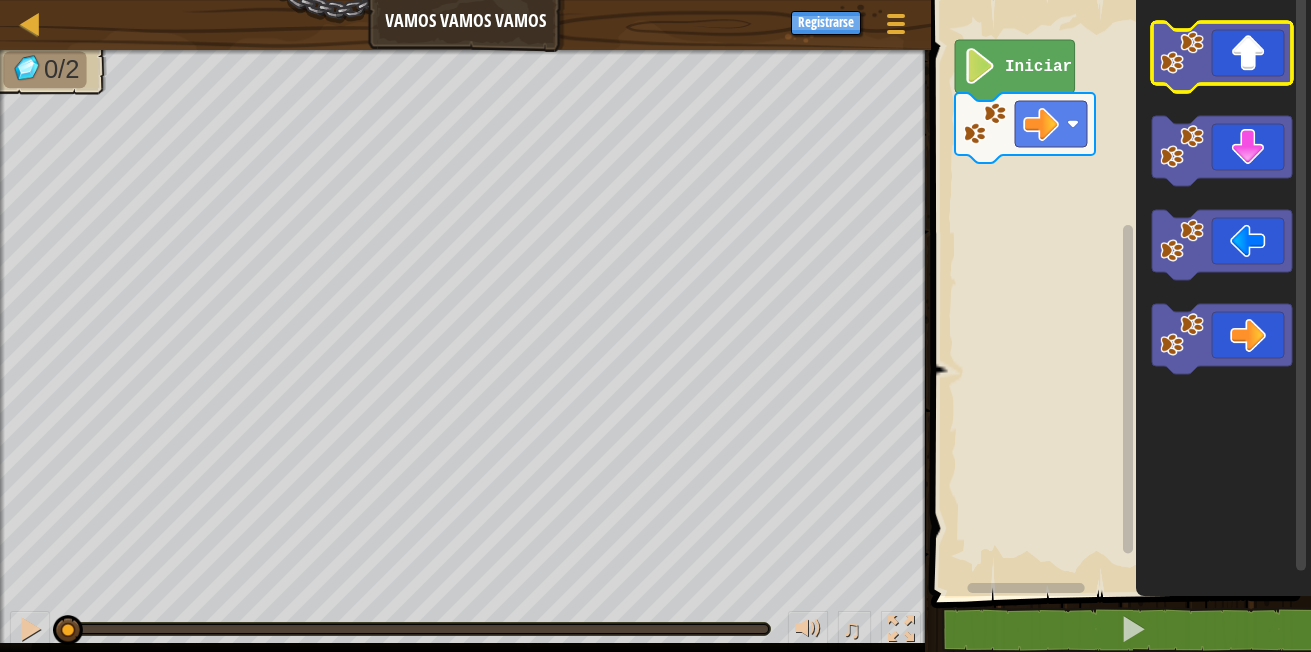 click 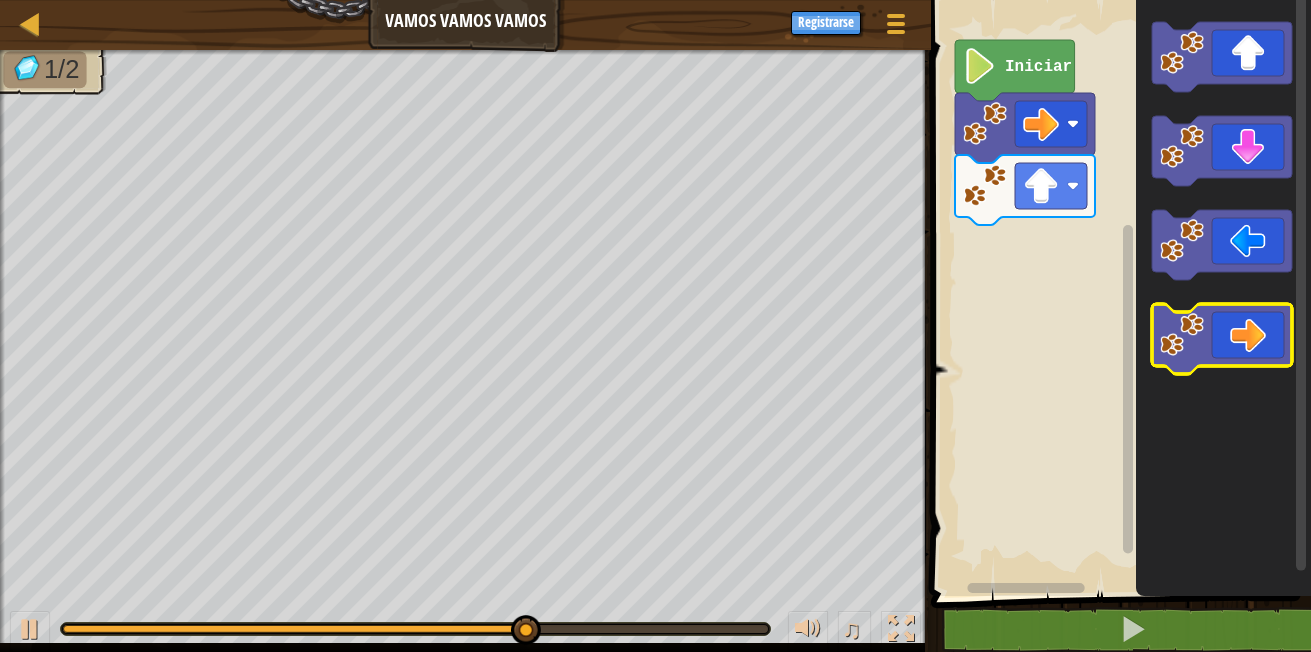 click 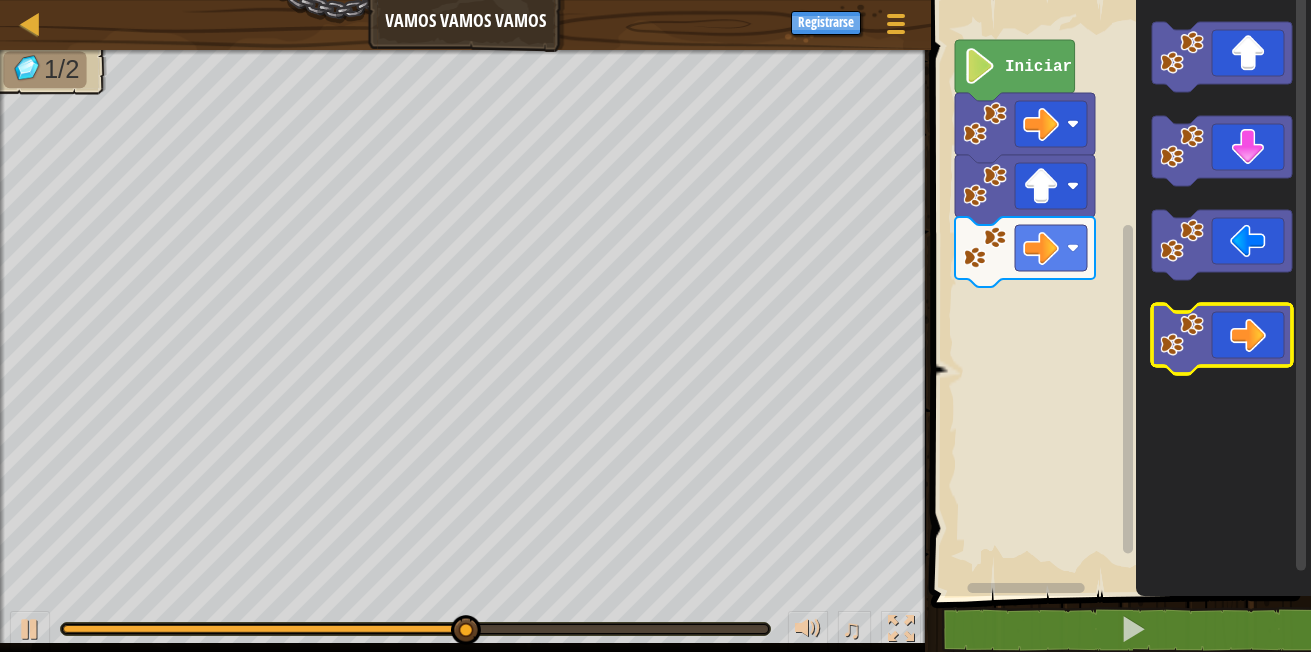 click 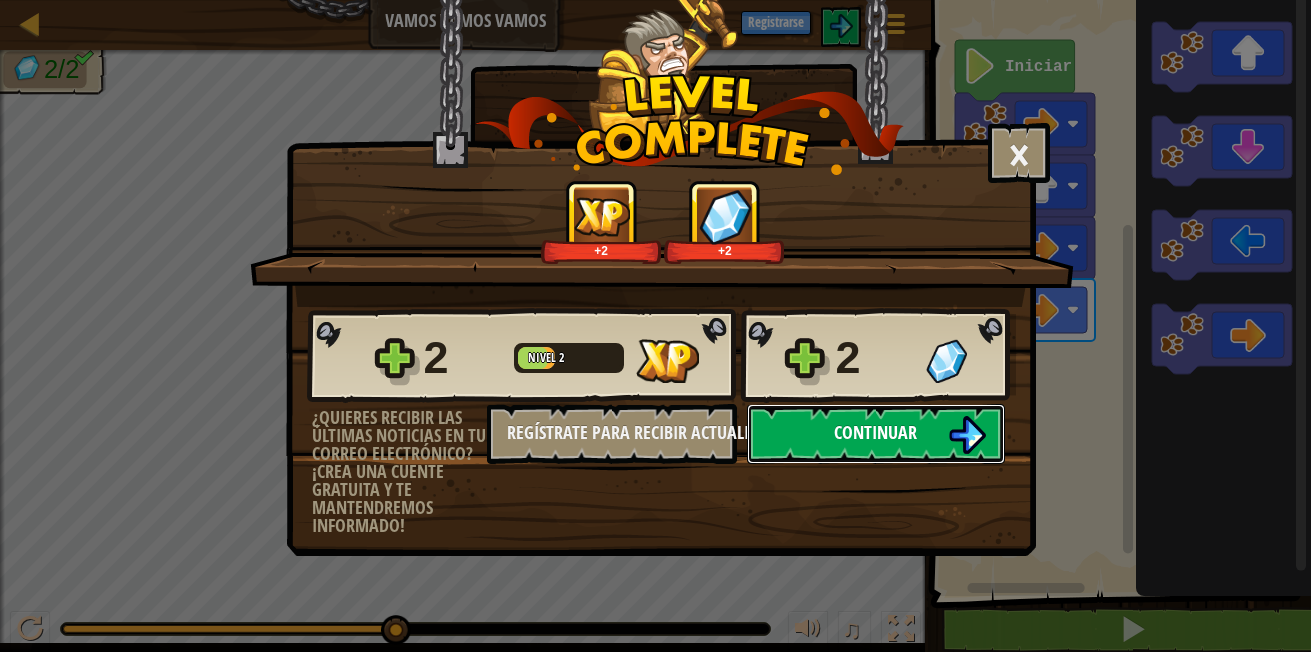 click on "Continuar" at bounding box center [875, 432] 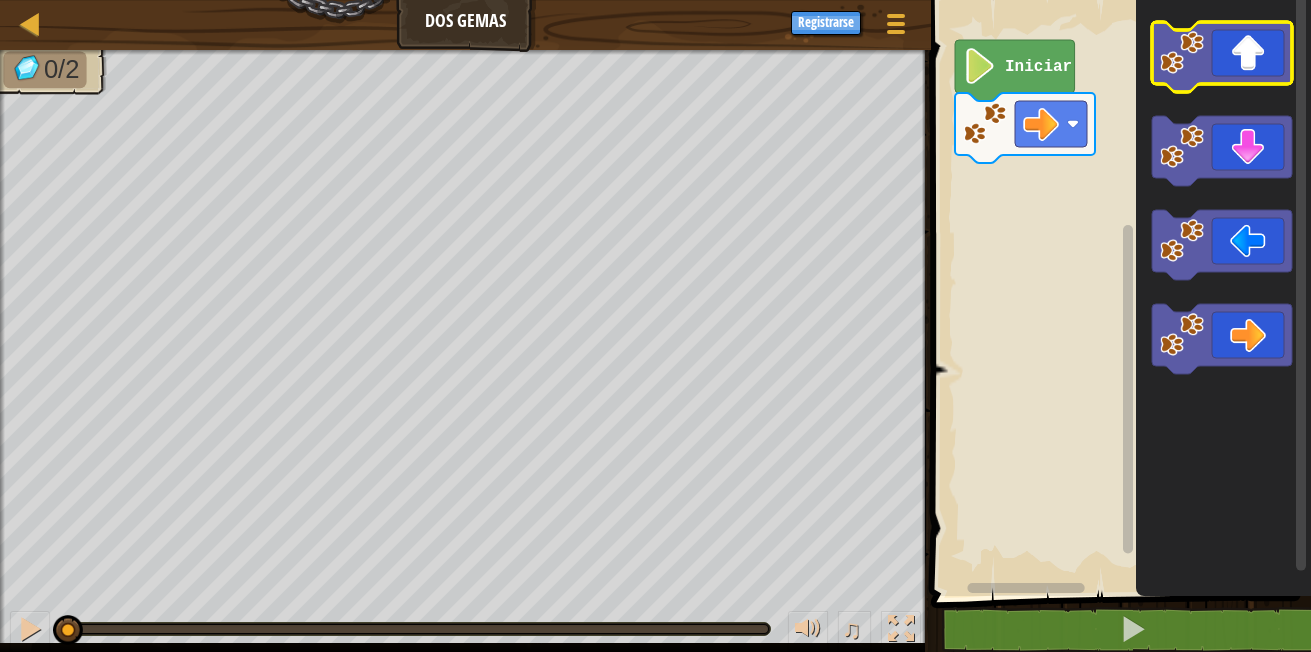 click 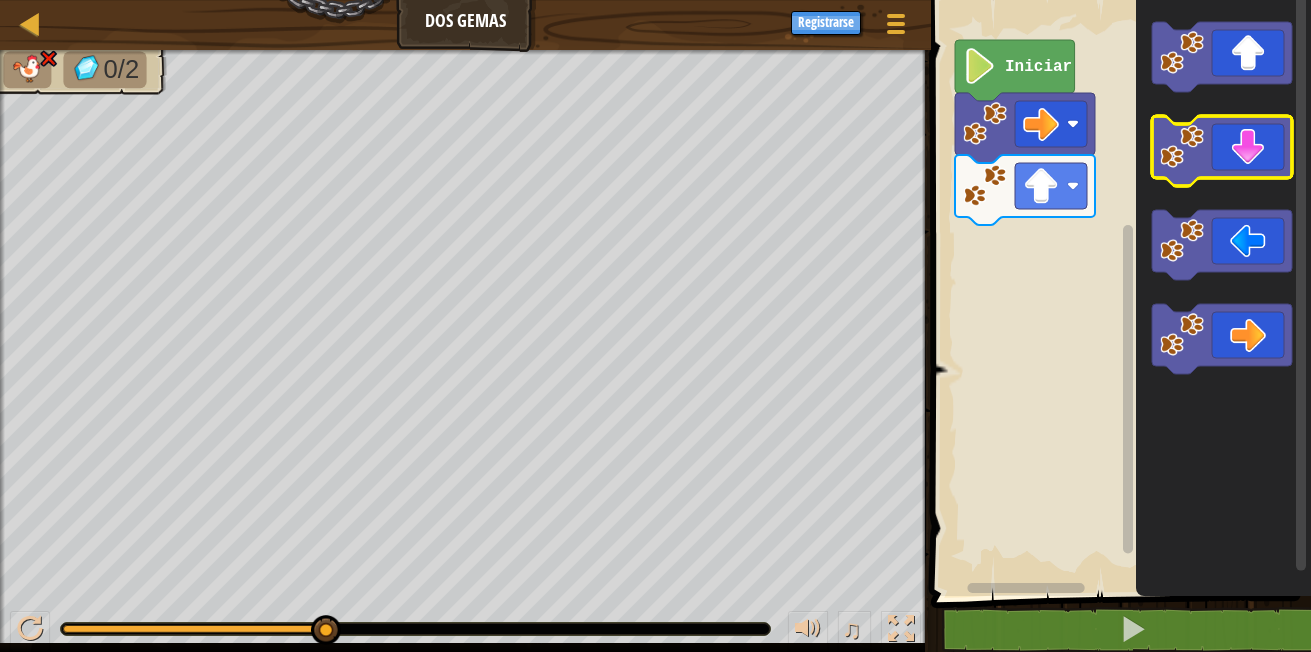 click 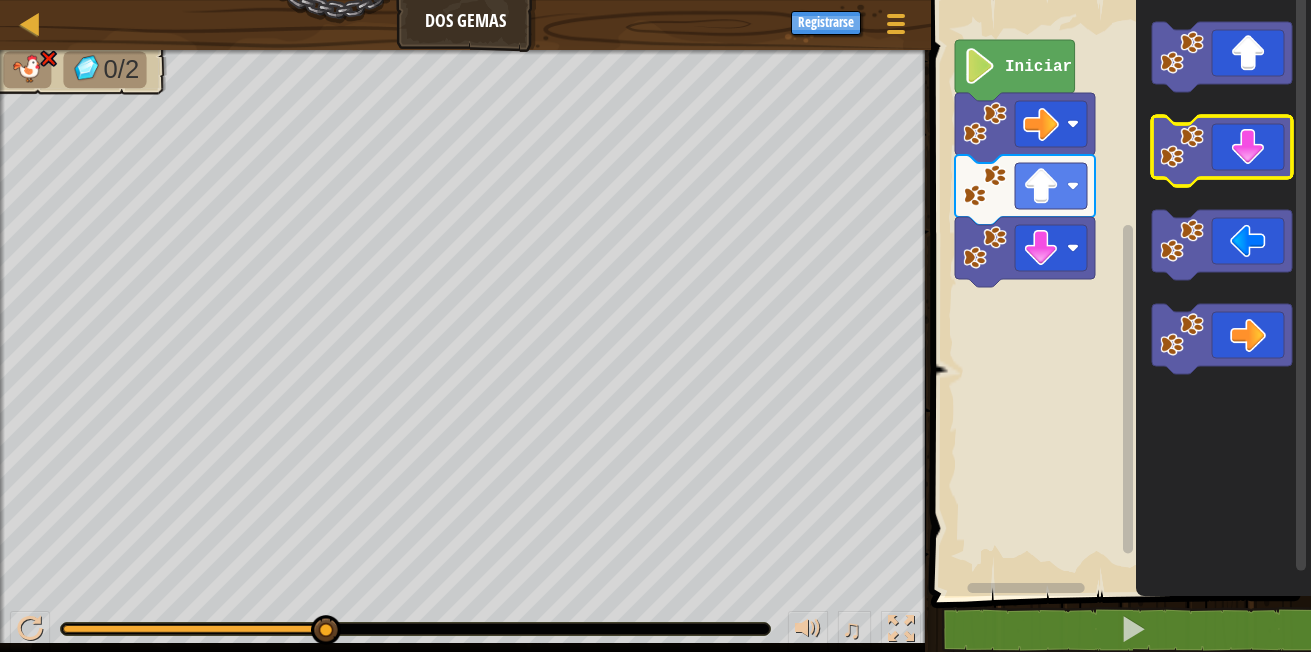 click 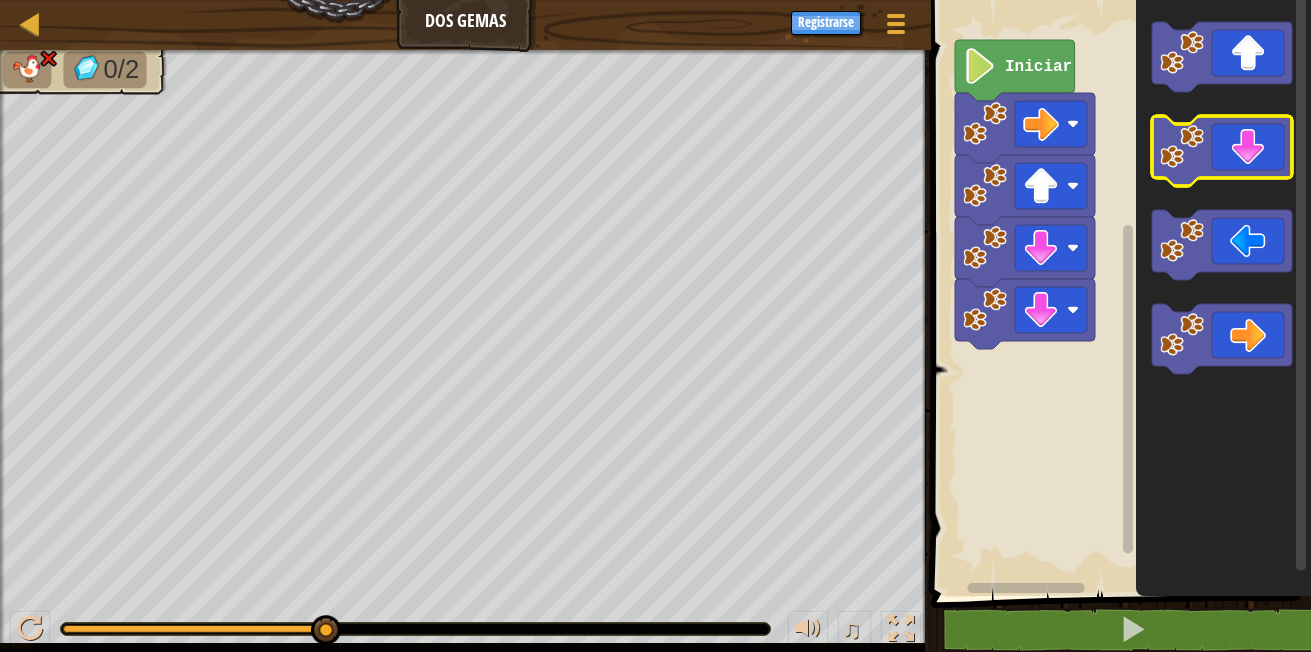 click 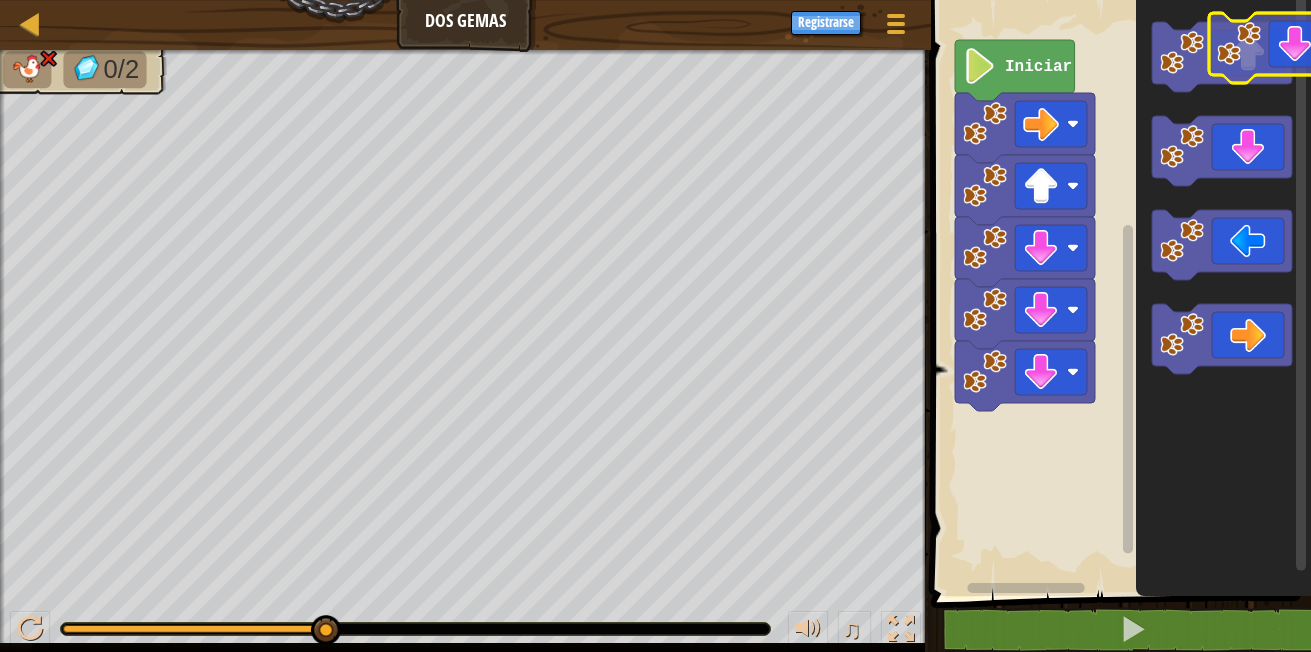 click on "Mapa Dos gemas Menú del Juego Registrarse 1     הההההההההההההההההההההההההההההההההההההההההההההההההההההההההההההההההההההההההההההההההההההההההההההההההההההההההההההההההההההההההההההההההההההההההההההההההההההההההההההההההההההההההההההההההההההההההההההההההההההההההההההההההההההההההההההההההההההההההההההההההההההההההההההההה XXXXXXXXXXXXXXXXXXXXXXXXXXXXXXXXXXXXXXXXXXXXXXXXXXXXXXXXXXXXXXXXXXXXXXXXXXXXXXXXXXXXXXXXXXXXXXXXXXXXXXXXXXXXXXXXXXXXXXXXXXXXXXXXXXXXXXXXXXXXXXXXXXXXXXXXXXXXXXXXXXXXXXXXXXXXXXXXXXXXXXXXXXXXXXXXXXXXXXXXXXXXXXXXXXXXXXXXXXXXXXXXXXXXXXXXXXXXXXXXXXXXXXXXXXXXXXXX Solución × Bloques 1 2 go ( 'right' )     Iniciar código Salvado Lenguaje de programación : Python Statement   /  Call   /  go('up') go('down') go('left') go('right') × Arregla tu código 0/2 ♫" at bounding box center (655, 0) 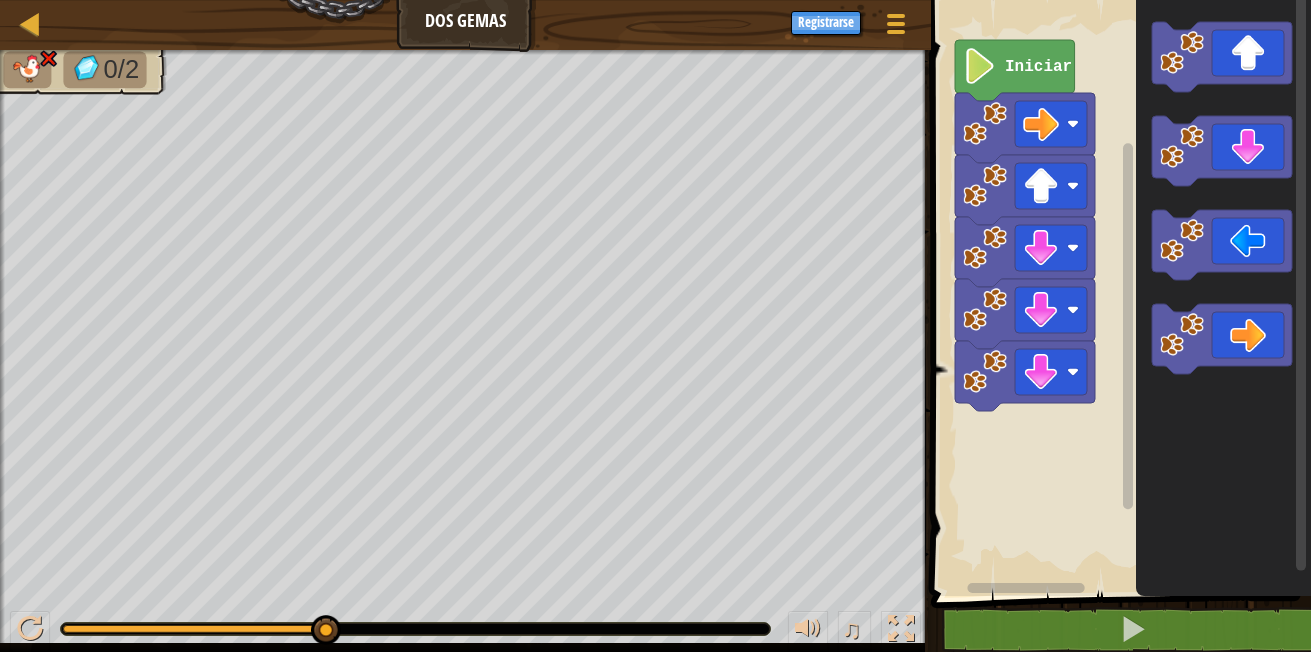 click on "Mapa Dos gemas Menú del Juego Registrarse 1     הההההההההההההההההההההההההההההההההההההההההההההההההההההההההההההההההההההההההההההההההההההההההההההההההההההההההההההההההההההההההההההההההההההההההההההההההההההההההההההההההההההההההההההההההההההההההההההההההההההההההההההההההההההההההההההההההההההההההההההההההההההההההההההההה XXXXXXXXXXXXXXXXXXXXXXXXXXXXXXXXXXXXXXXXXXXXXXXXXXXXXXXXXXXXXXXXXXXXXXXXXXXXXXXXXXXXXXXXXXXXXXXXXXXXXXXXXXXXXXXXXXXXXXXXXXXXXXXXXXXXXXXXXXXXXXXXXXXXXXXXXXXXXXXXXXXXXXXXXXXXXXXXXXXXXXXXXXXXXXXXXXXXXXXXXXXXXXXXXXXXXXXXXXXXXXXXXXXXXXXXXXXXXXXXXXXXXXXXXXXXXXXX Solución × Bloques 1 2 go ( 'right' )     Iniciar código Salvado Lenguaje de programación : Python Statement   /  Call   /  go('up') go('down') go('left') go('right') × Arregla tu código 0/2 ♫" at bounding box center (655, 0) 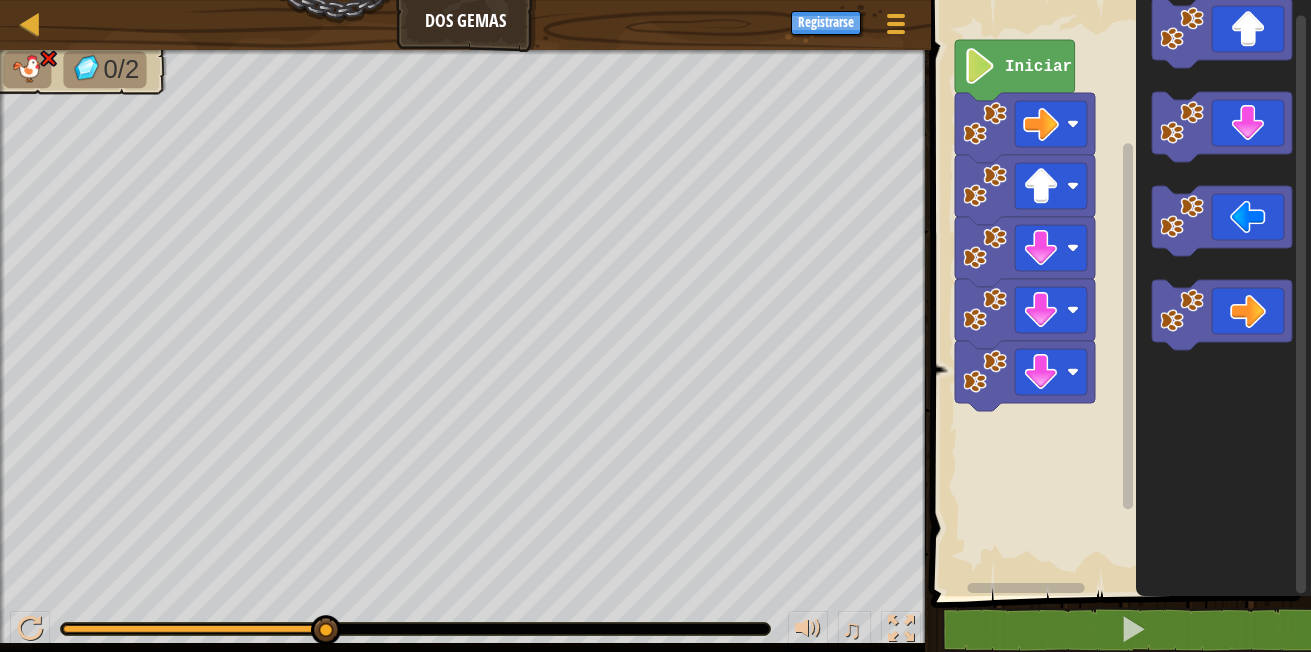 click on "Mapa Dos gemas Menú del Juego Registrarse 1     הההההההההההההההההההההההההההההההההההההההההההההההההההההההההההההההההההההההההההההההההההההההההההההההההההההההההההההההההההההההההההההההההההההההההההההההההההההההההההההההההההההההההההההההההההההההההההההההההההההההההההההההההההההההההההההההההההההההההההההההההההההההההההההההה XXXXXXXXXXXXXXXXXXXXXXXXXXXXXXXXXXXXXXXXXXXXXXXXXXXXXXXXXXXXXXXXXXXXXXXXXXXXXXXXXXXXXXXXXXXXXXXXXXXXXXXXXXXXXXXXXXXXXXXXXXXXXXXXXXXXXXXXXXXXXXXXXXXXXXXXXXXXXXXXXXXXXXXXXXXXXXXXXXXXXXXXXXXXXXXXXXXXXXXXXXXXXXXXXXXXXXXXXXXXXXXXXXXXXXXXXXXXXXXXXXXXXXXXXXXXXXXX Solución × Bloques 1 2 go ( 'right' )     Iniciar código Salvado Lenguaje de programación : Python Statement   /  Call   /  go('up') go('down') go('left') go('right') × Arregla tu código 0/2 ♫" at bounding box center (655, 0) 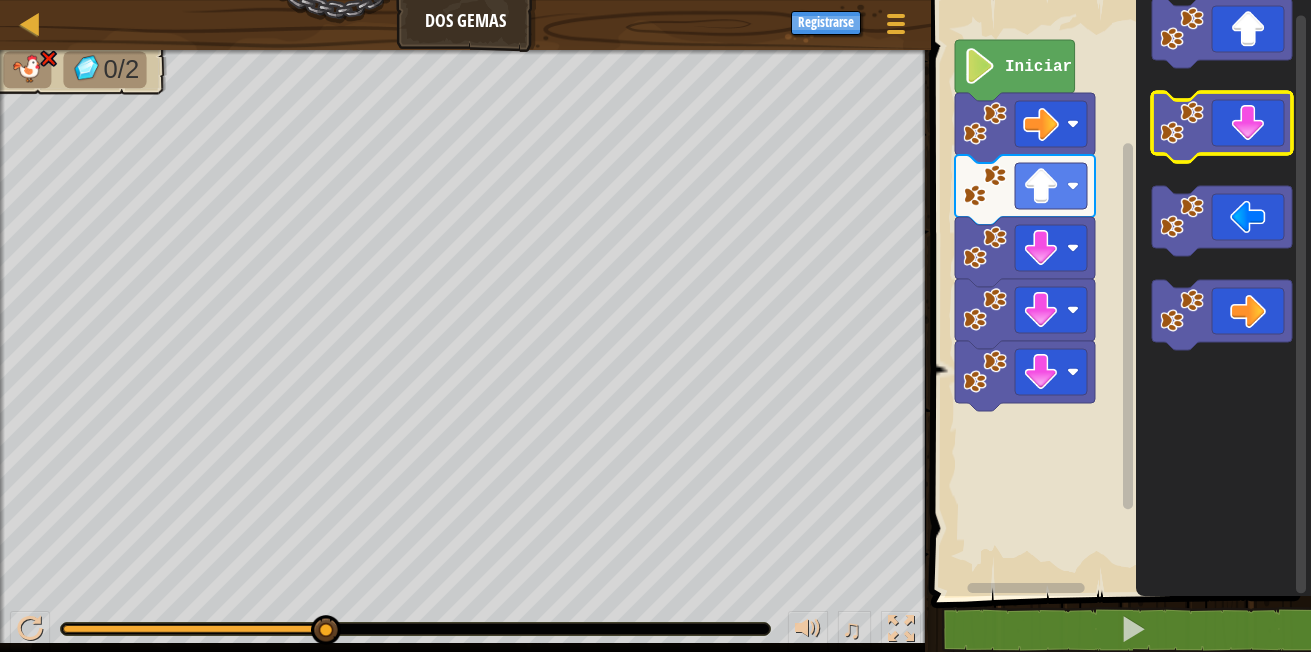 click 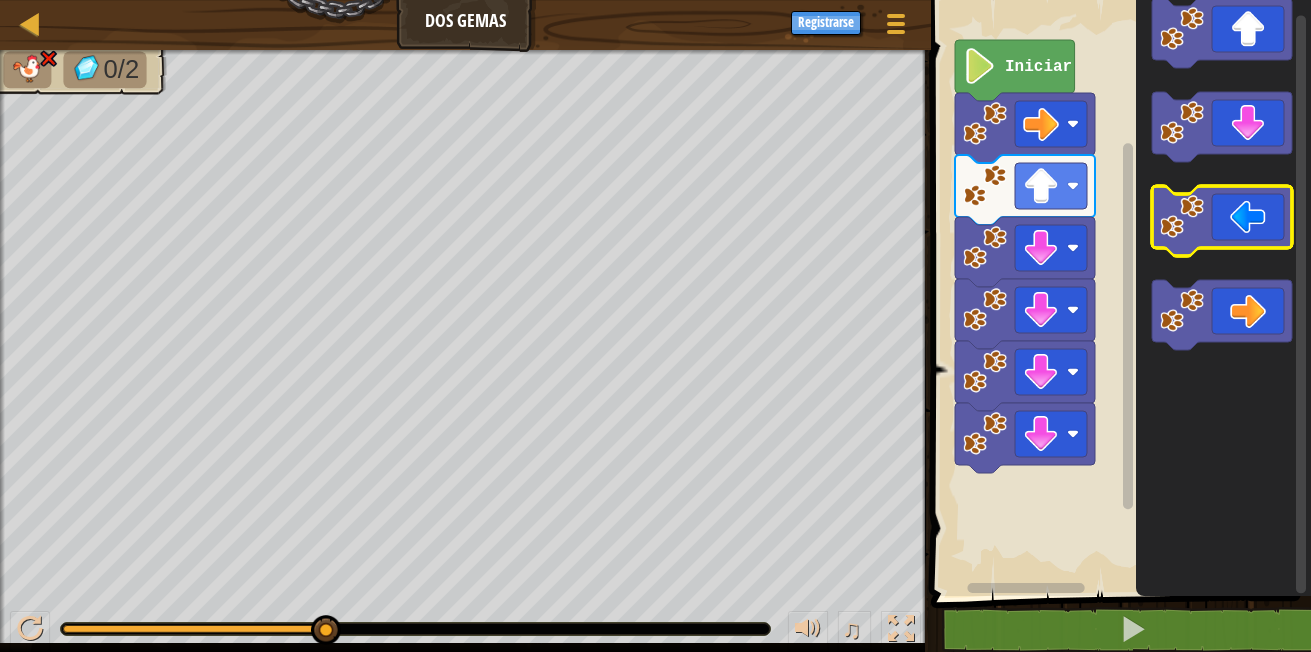 click 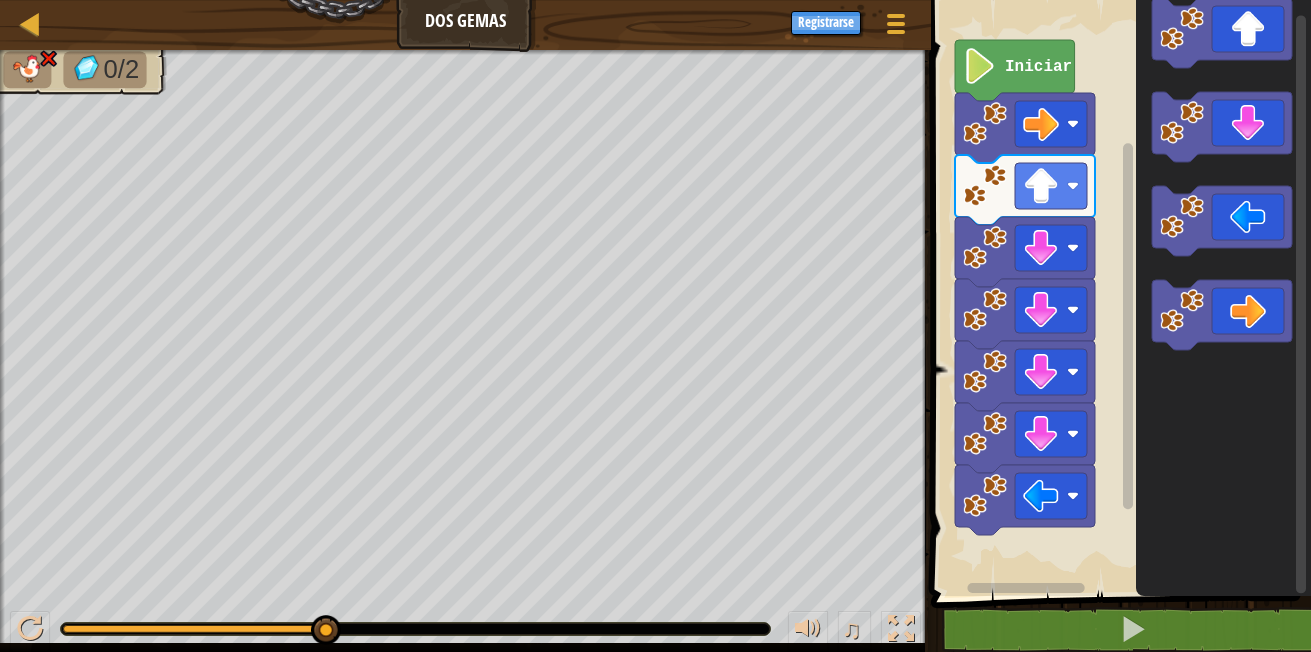 click 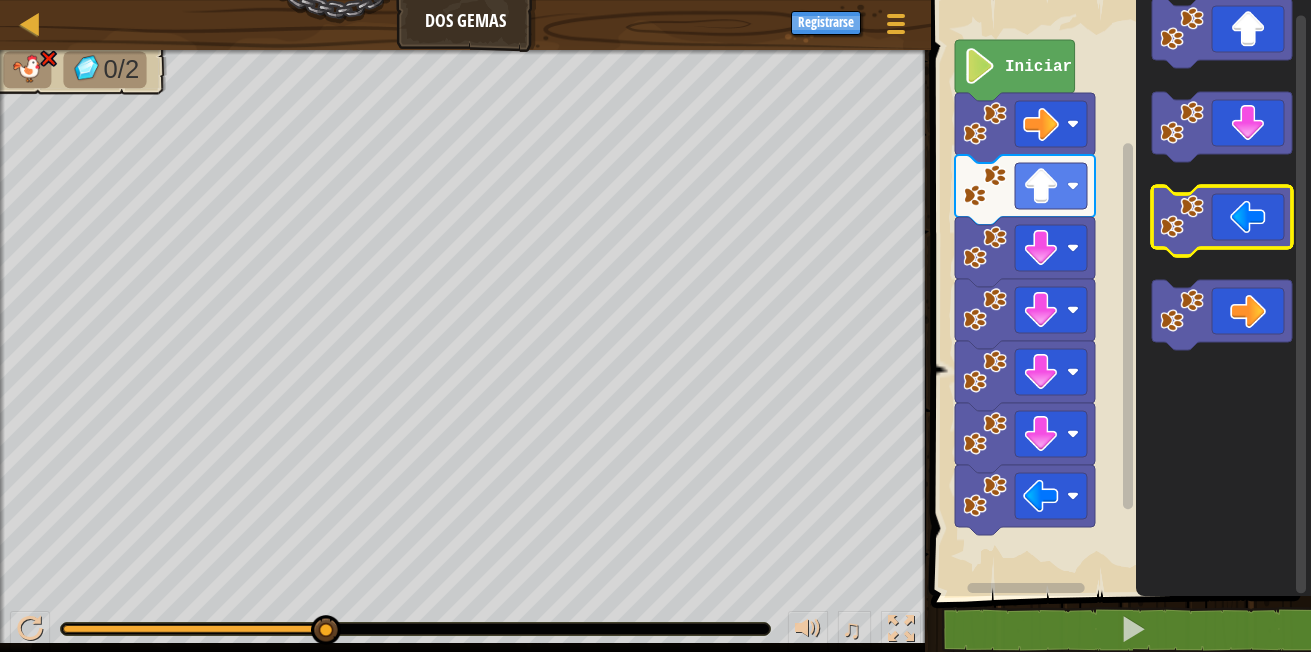 click 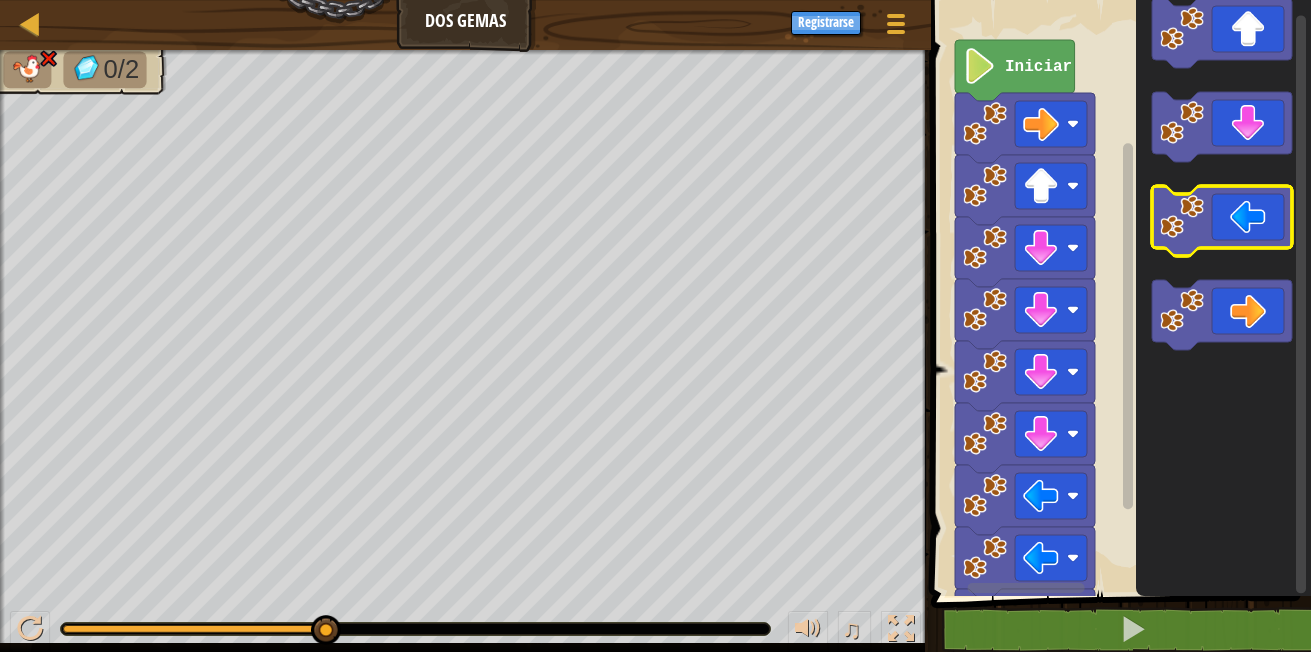 click 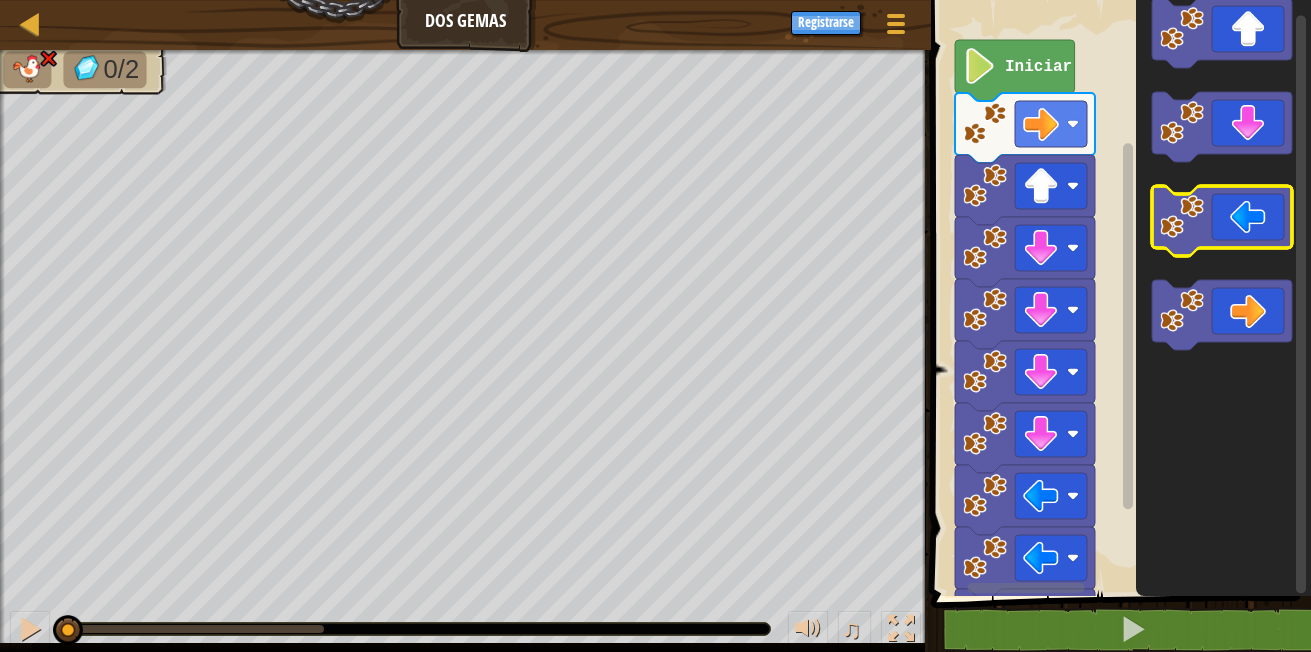 click 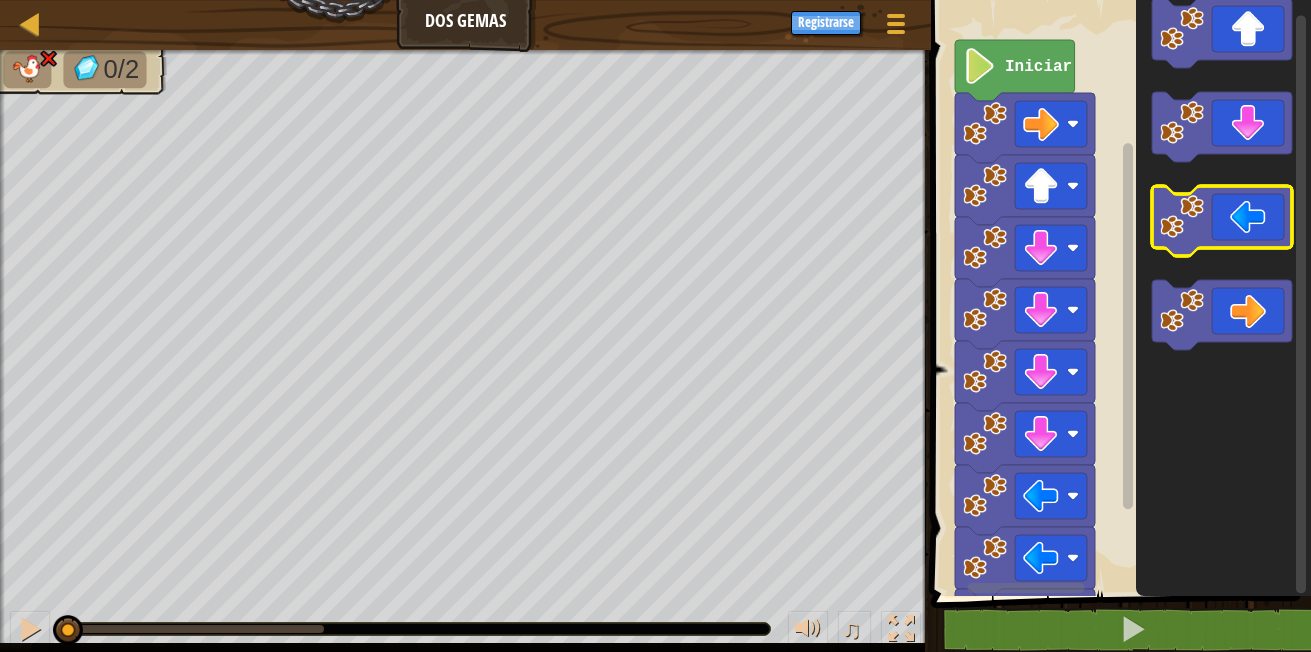 click 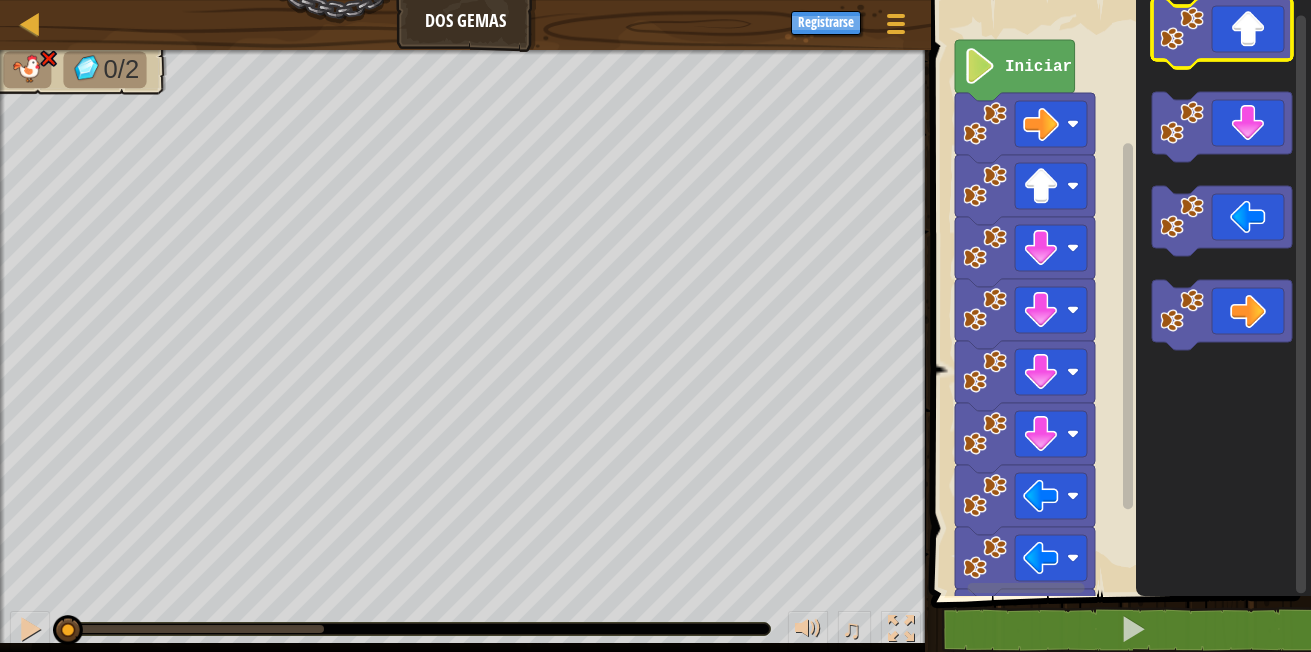 click 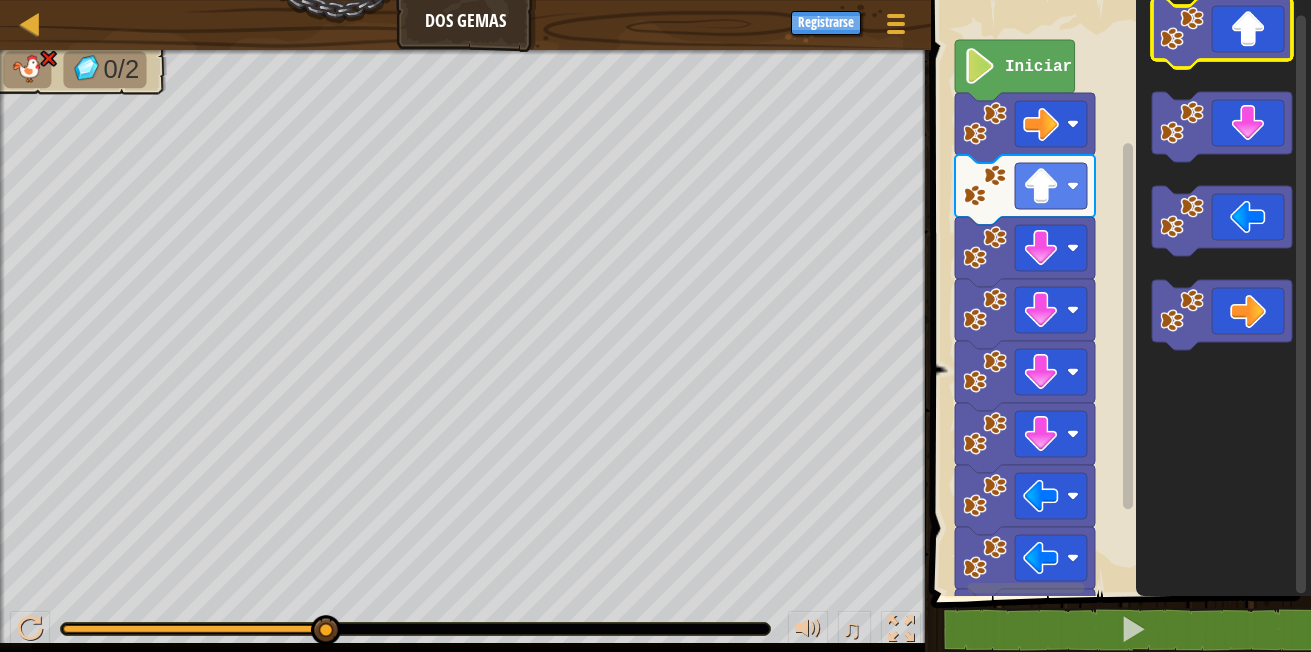 click 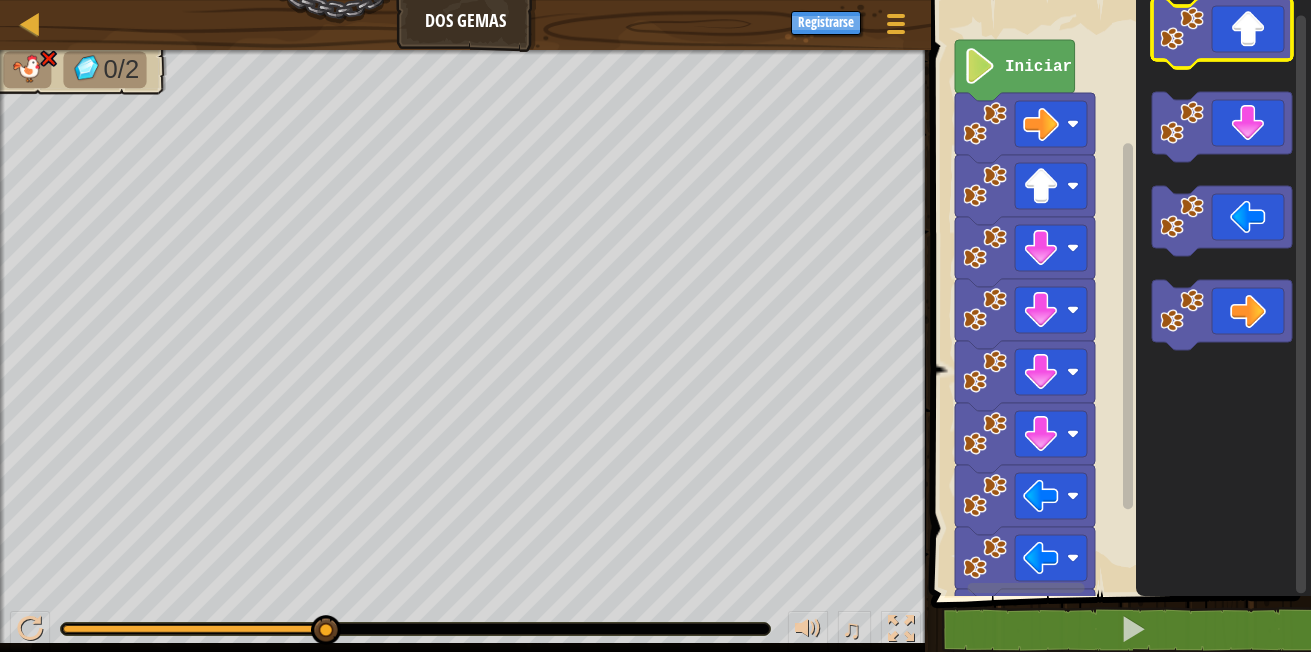 click 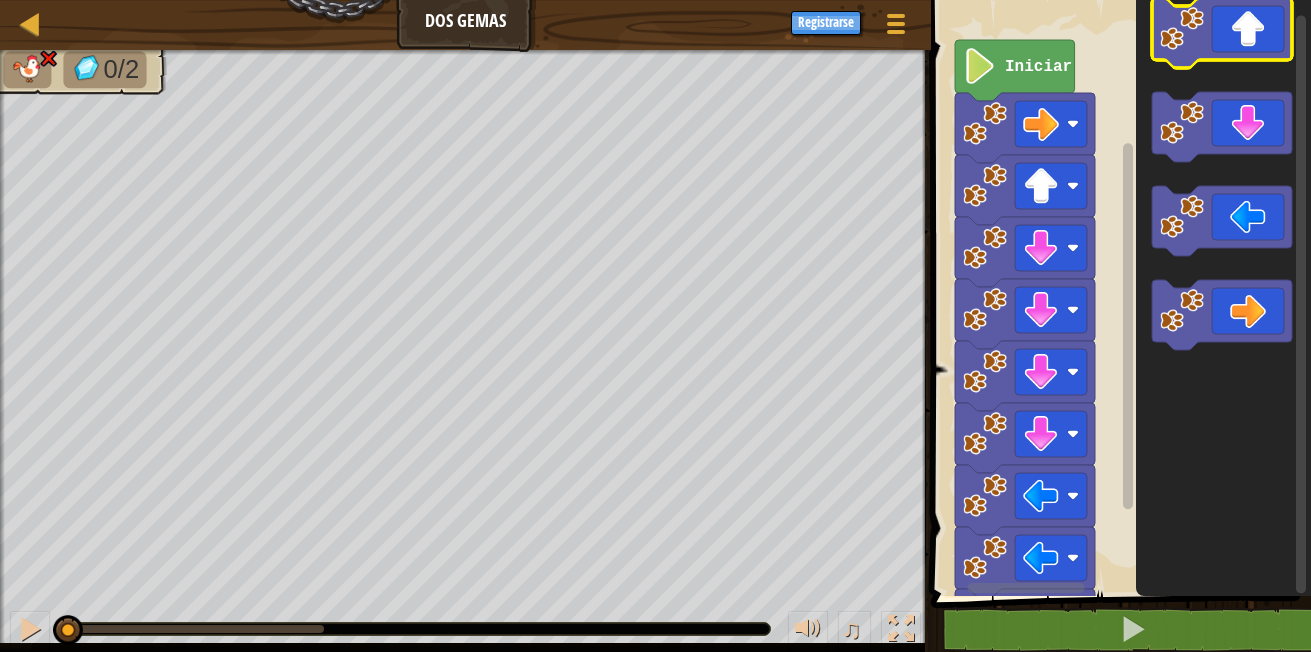 click 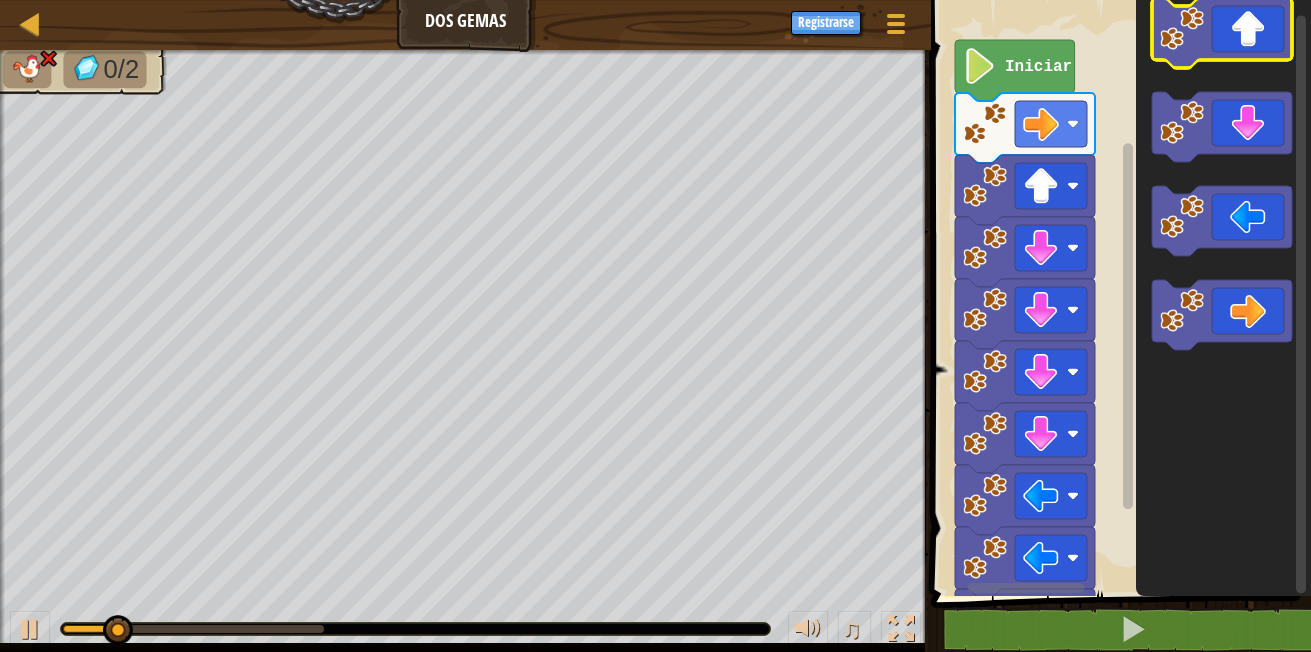click 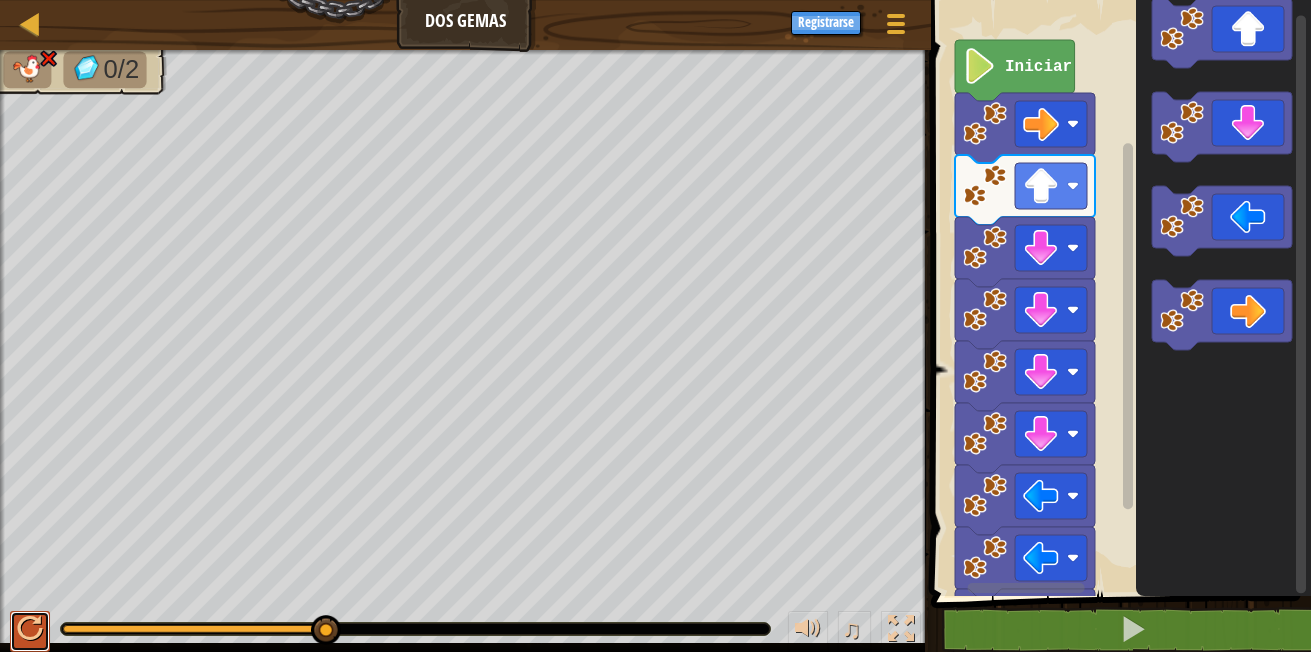 click at bounding box center [30, 631] 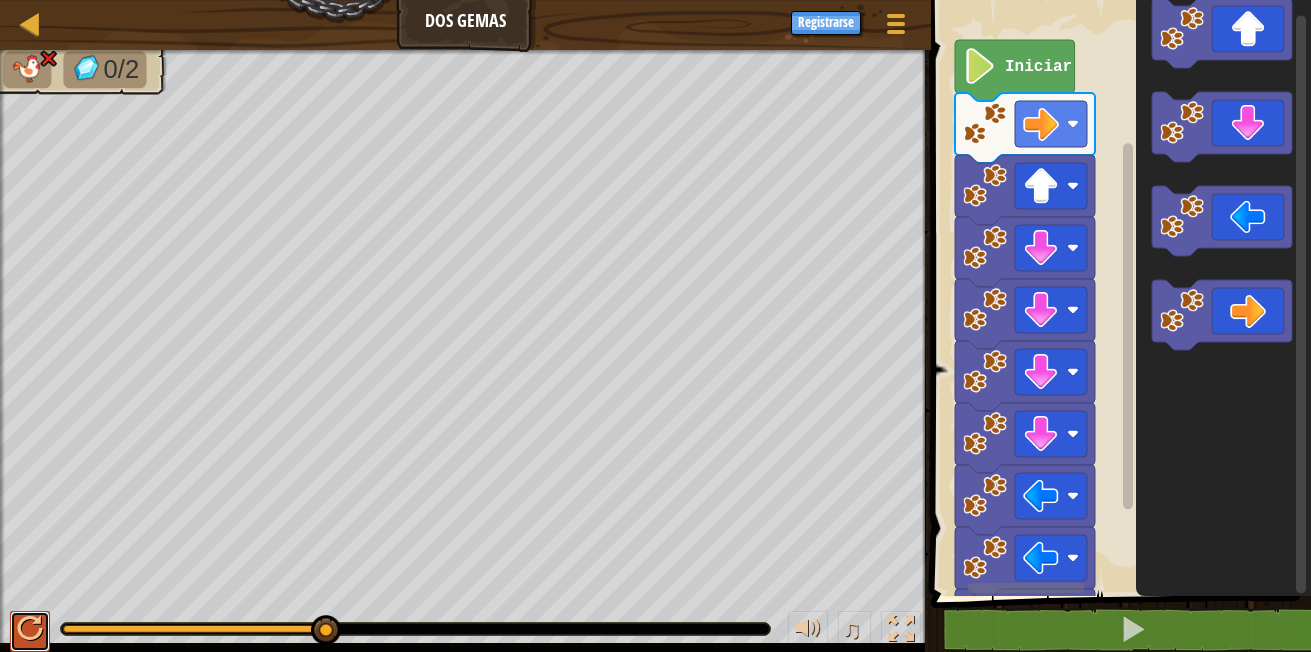 click at bounding box center (30, 629) 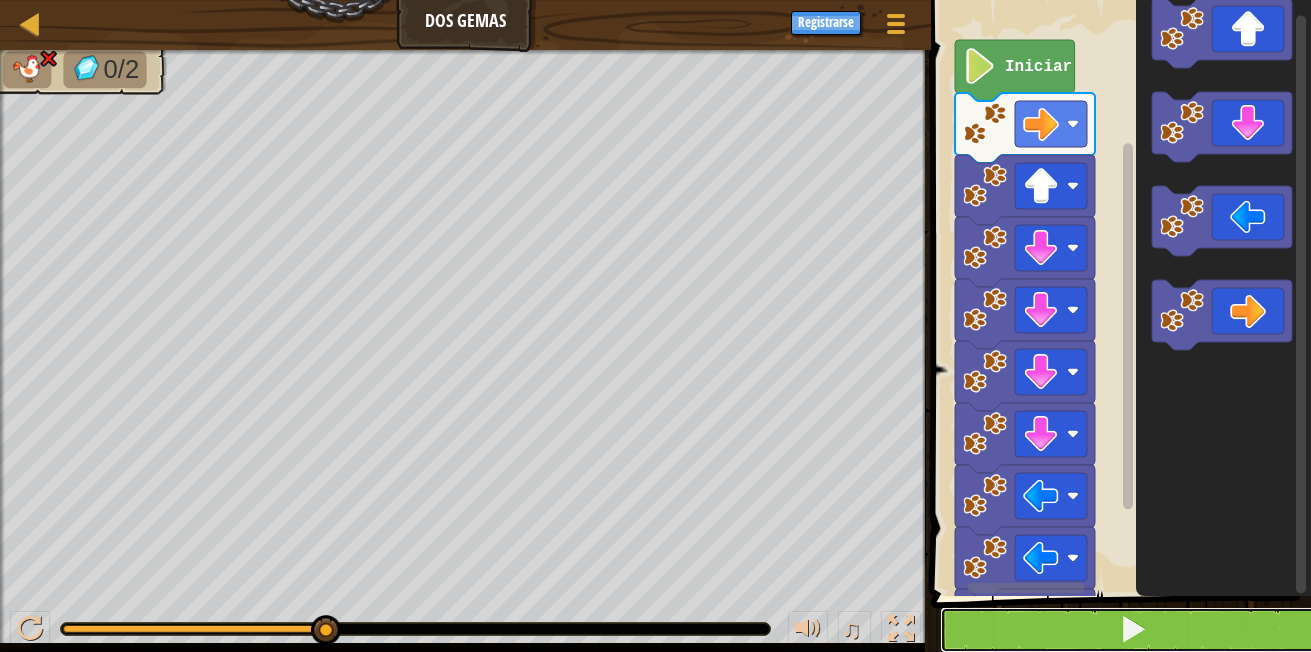 click at bounding box center (1133, 630) 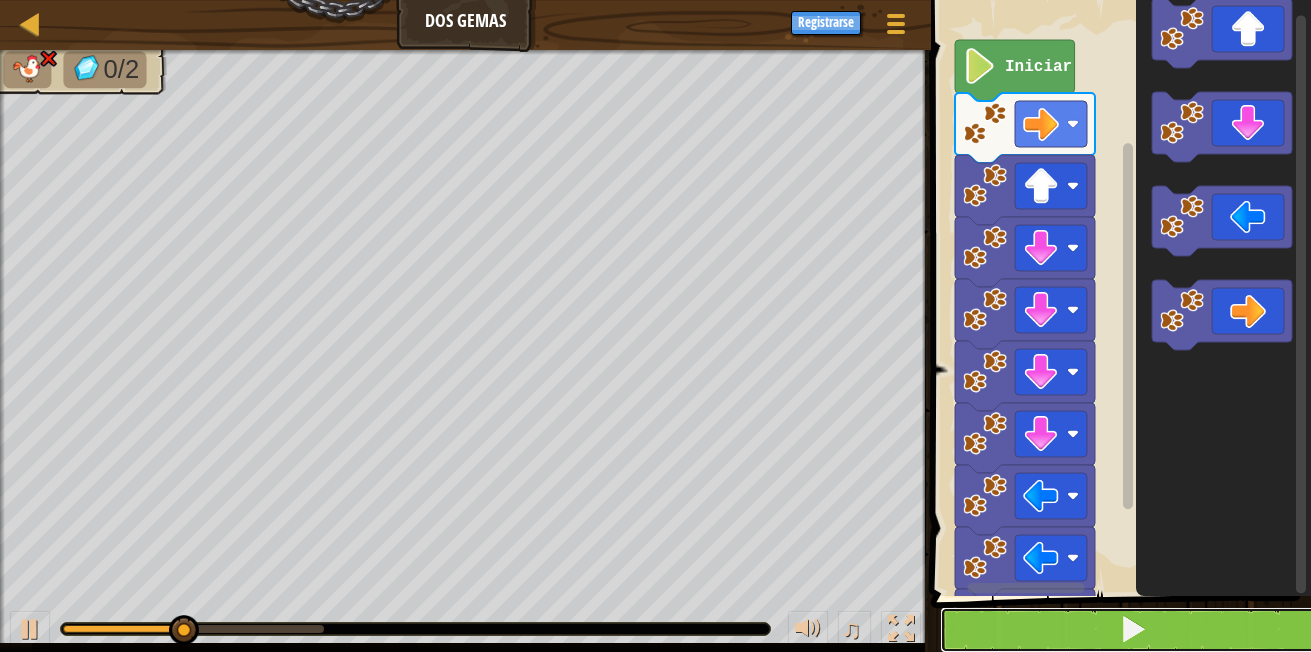 click at bounding box center (1133, 629) 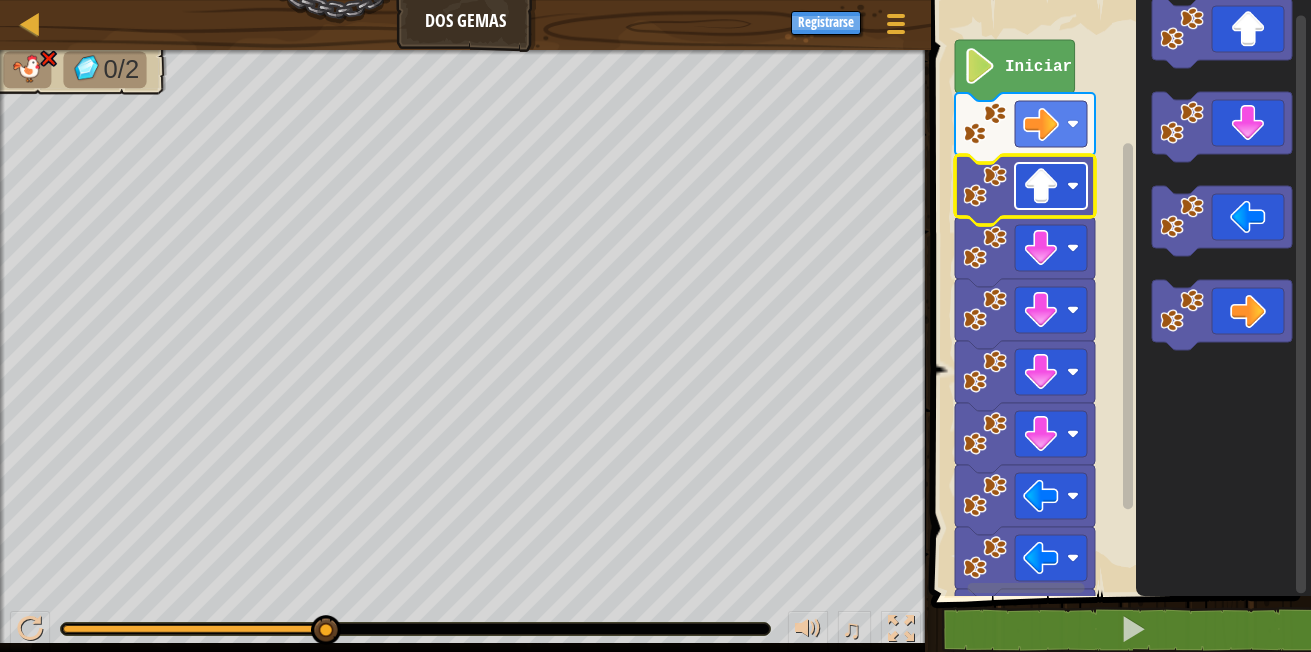 click 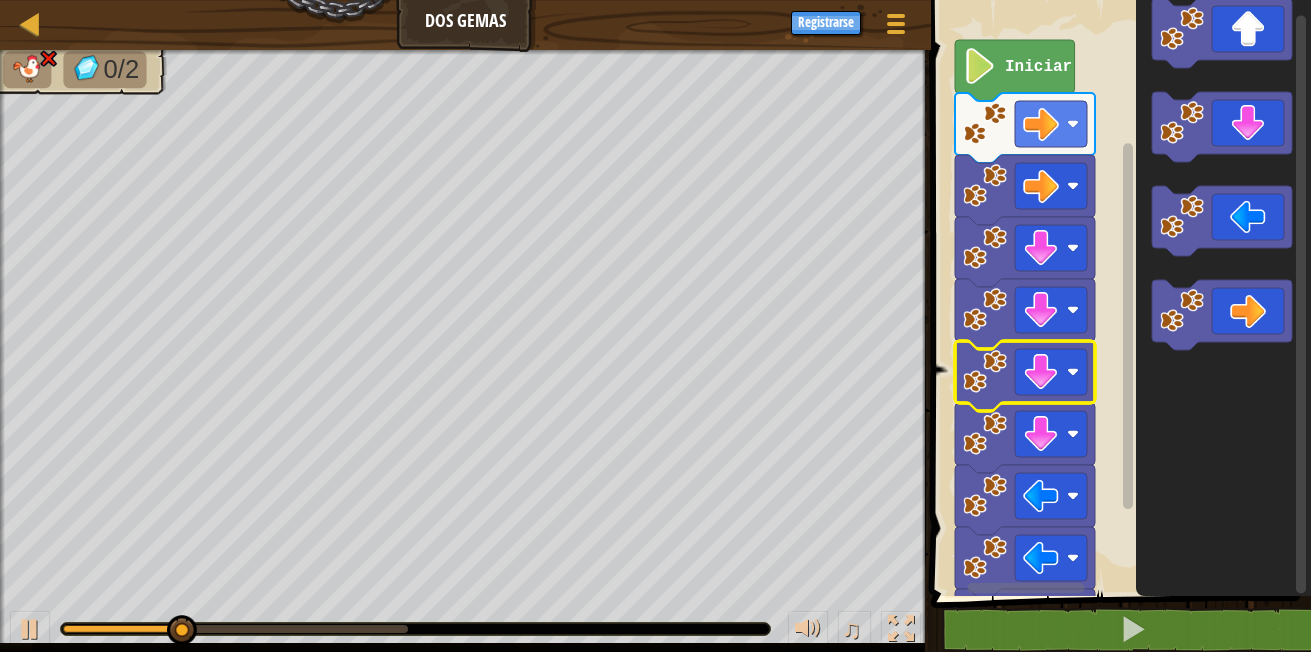 click 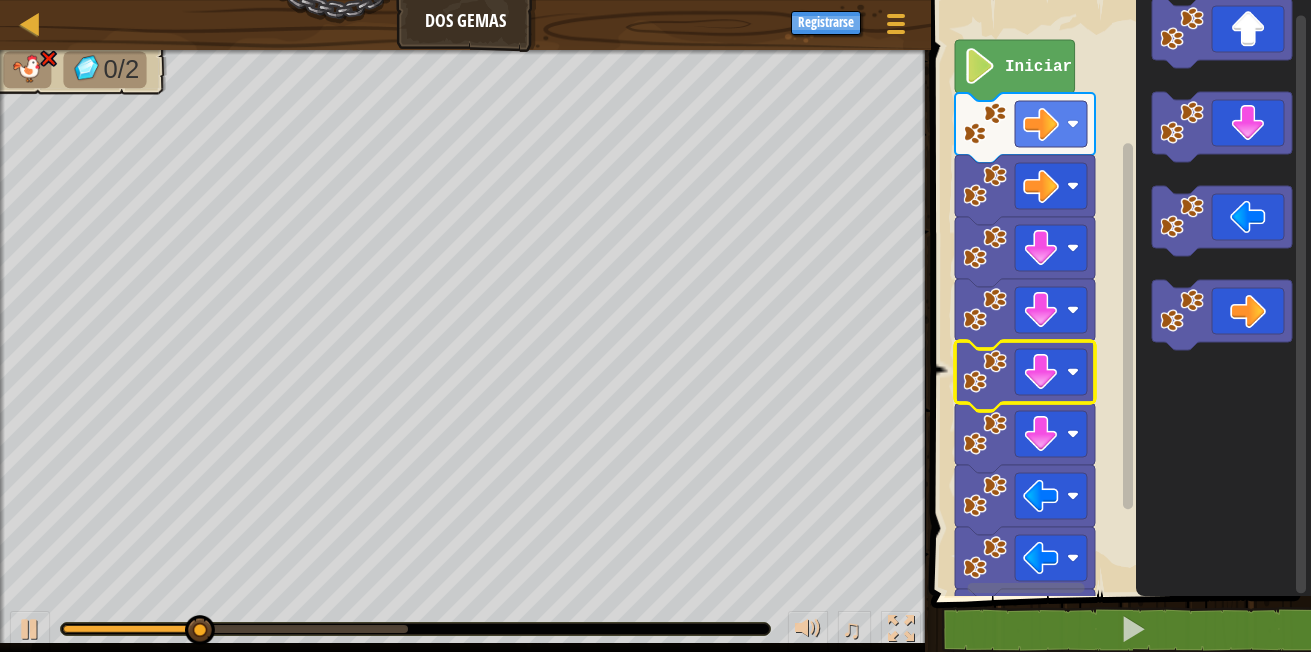 click 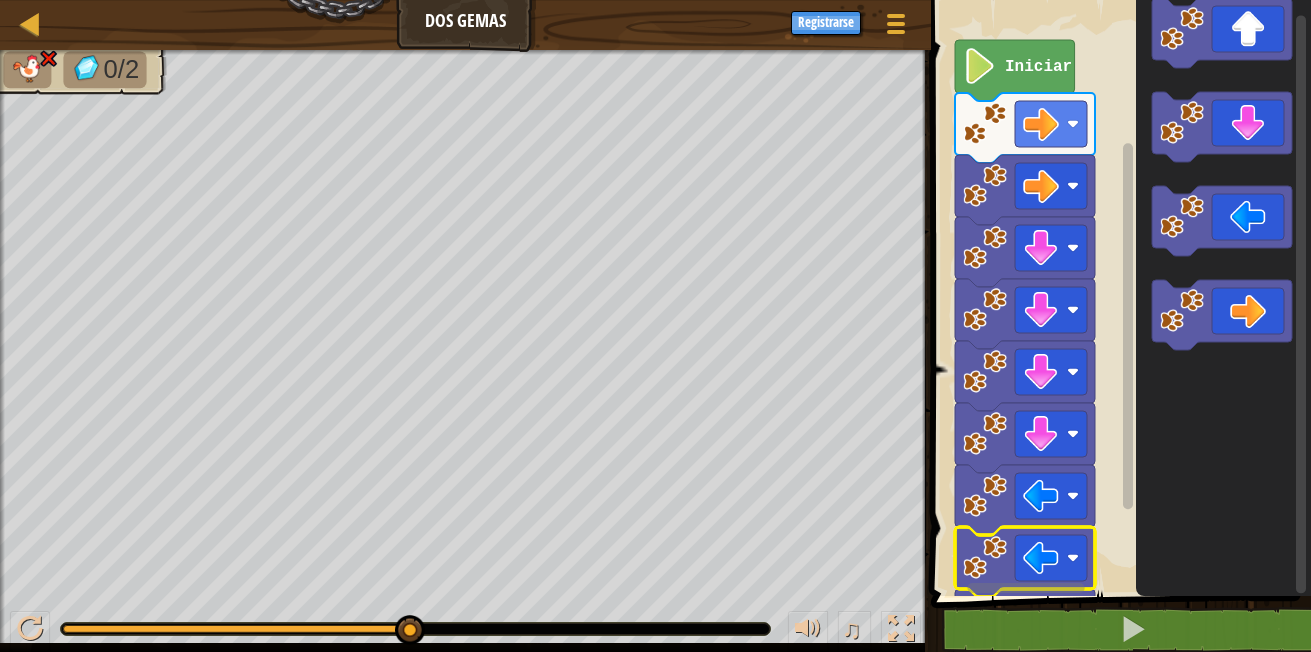 click 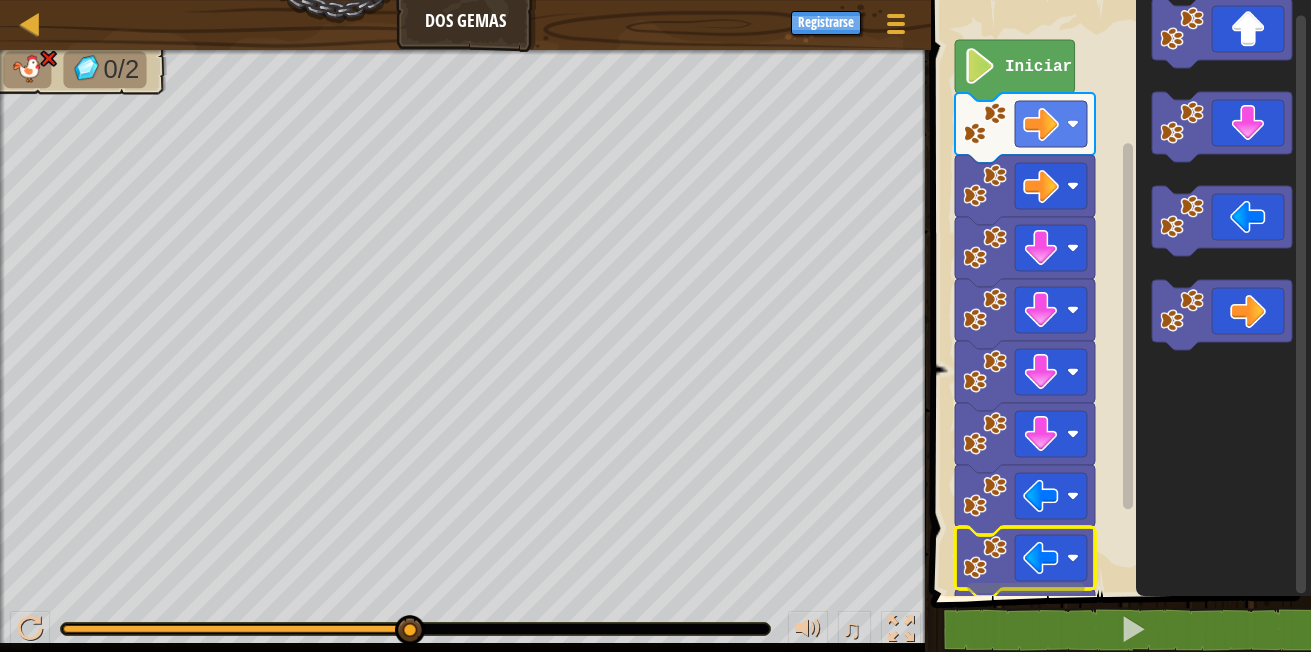 click 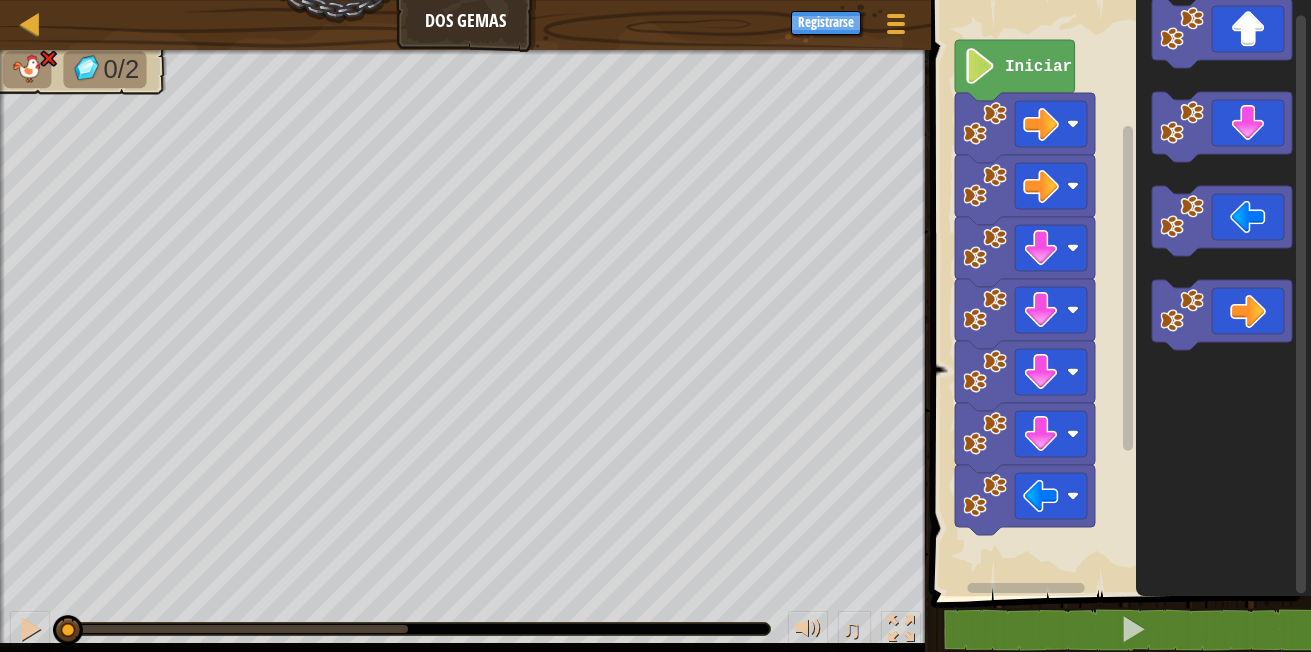 click 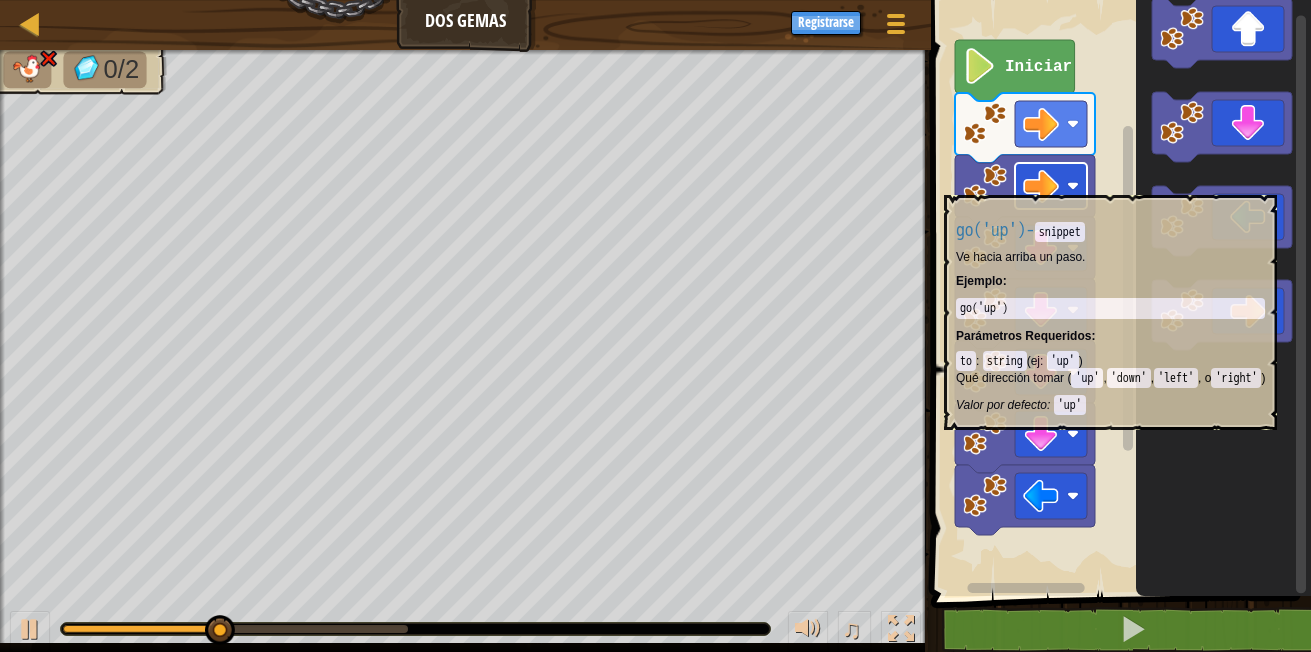 click 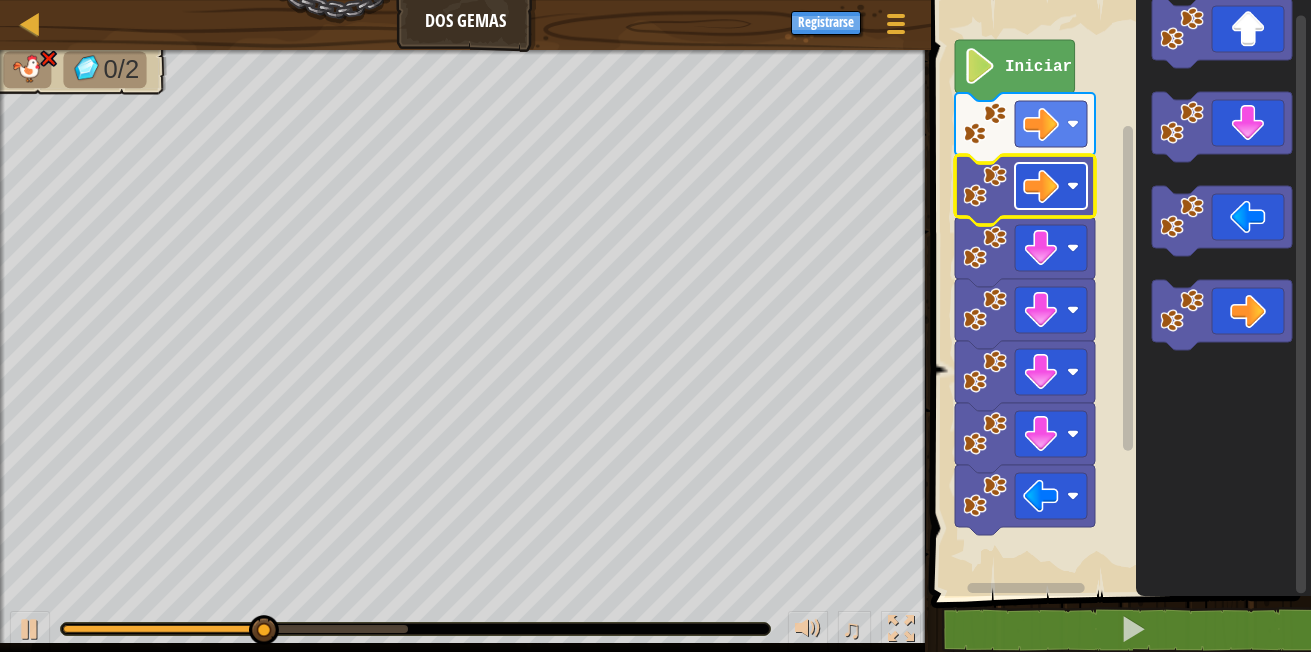 click 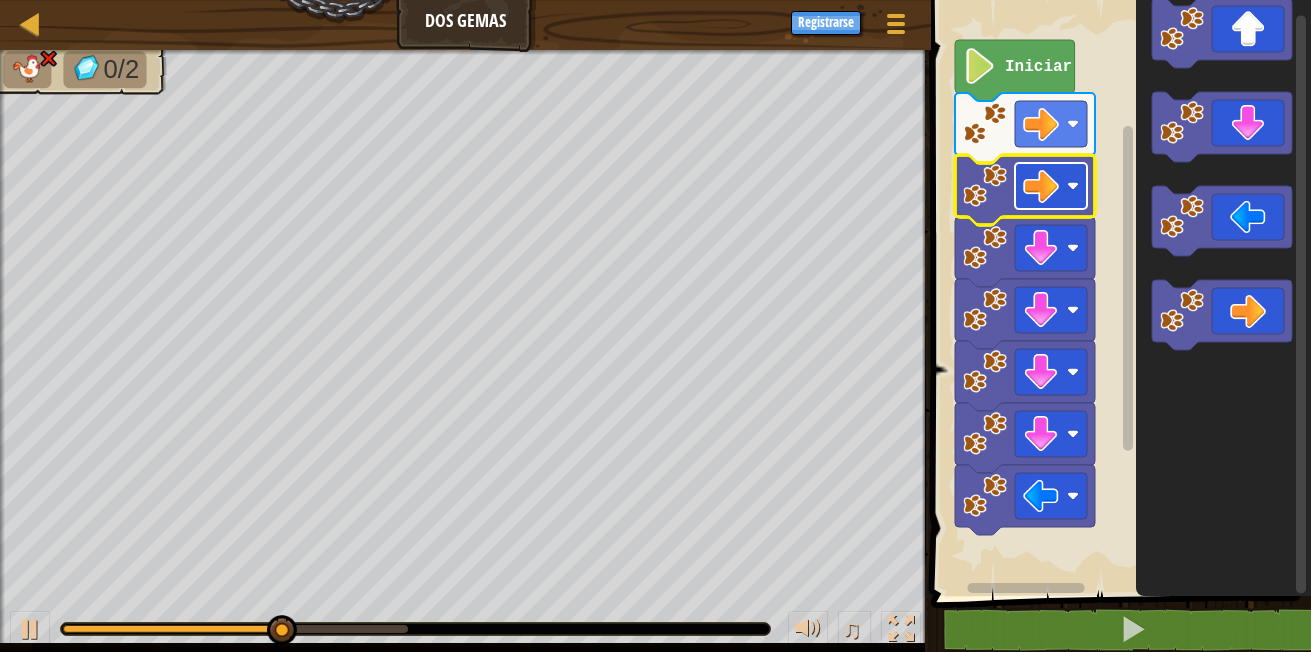 click 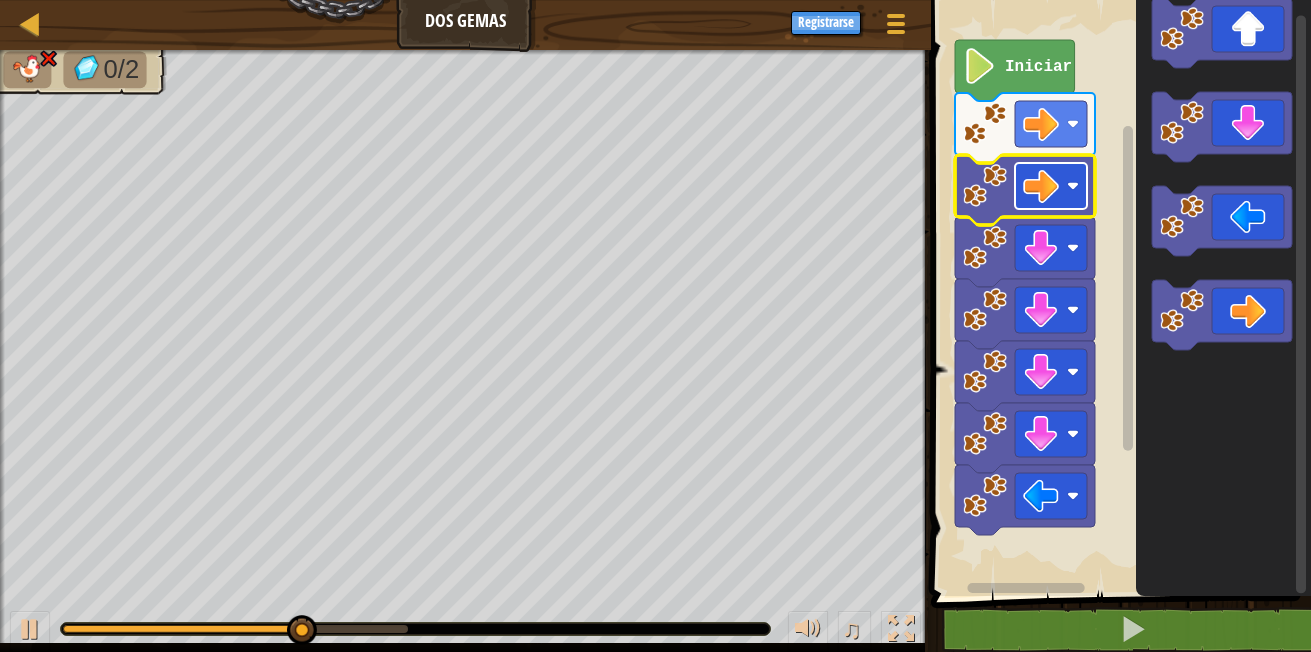 click 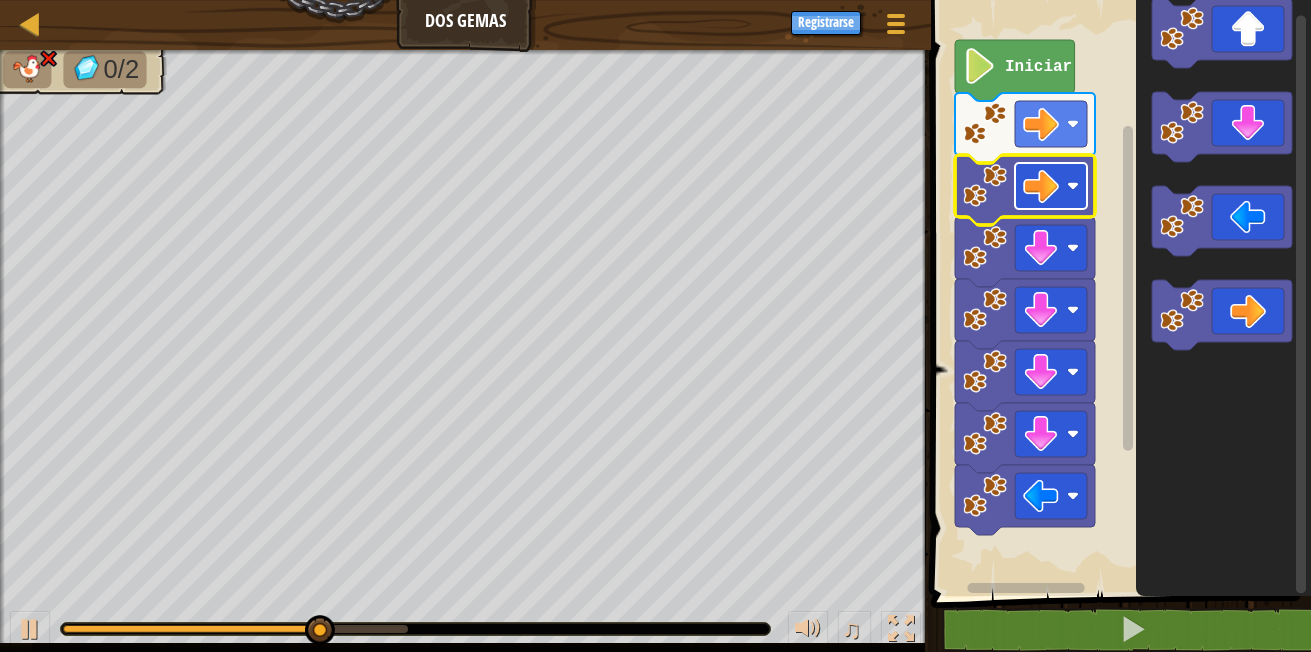click 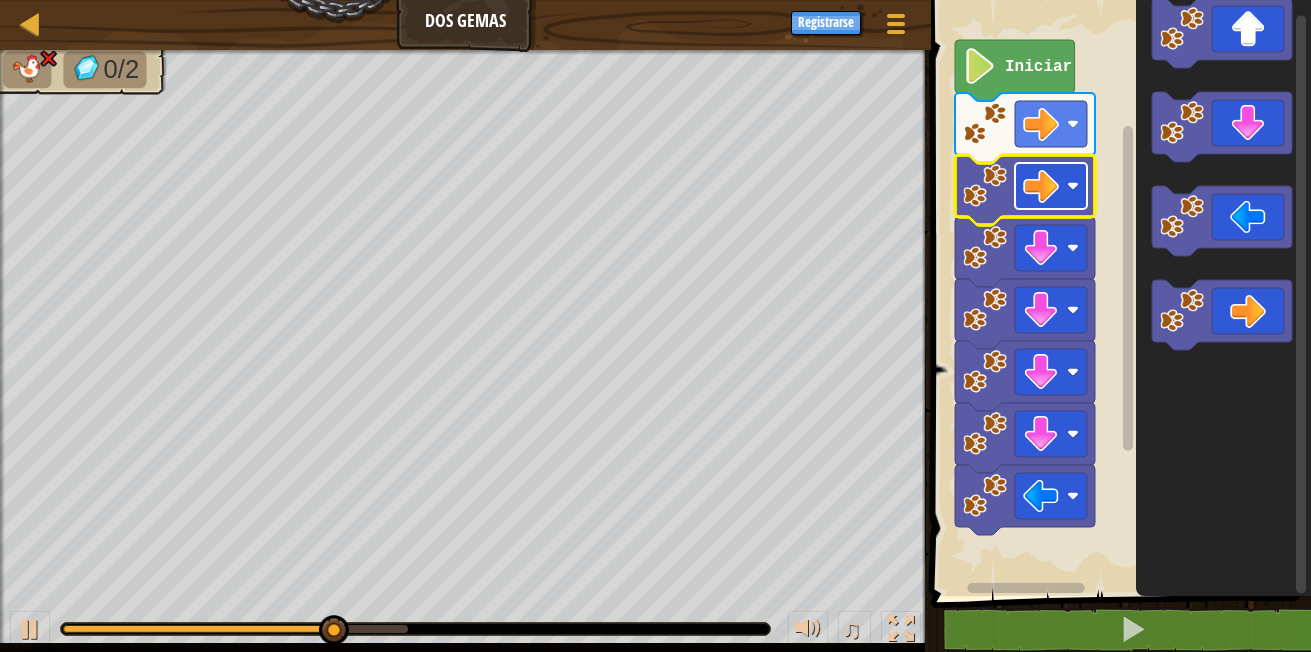 click 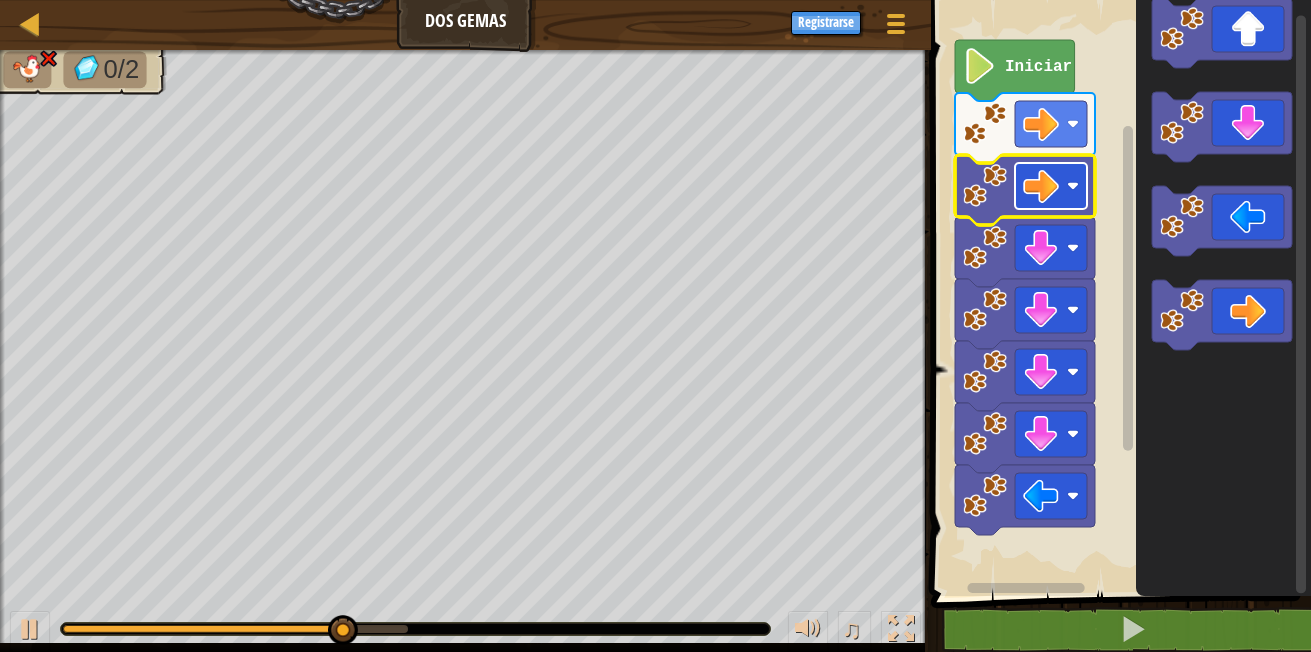 click 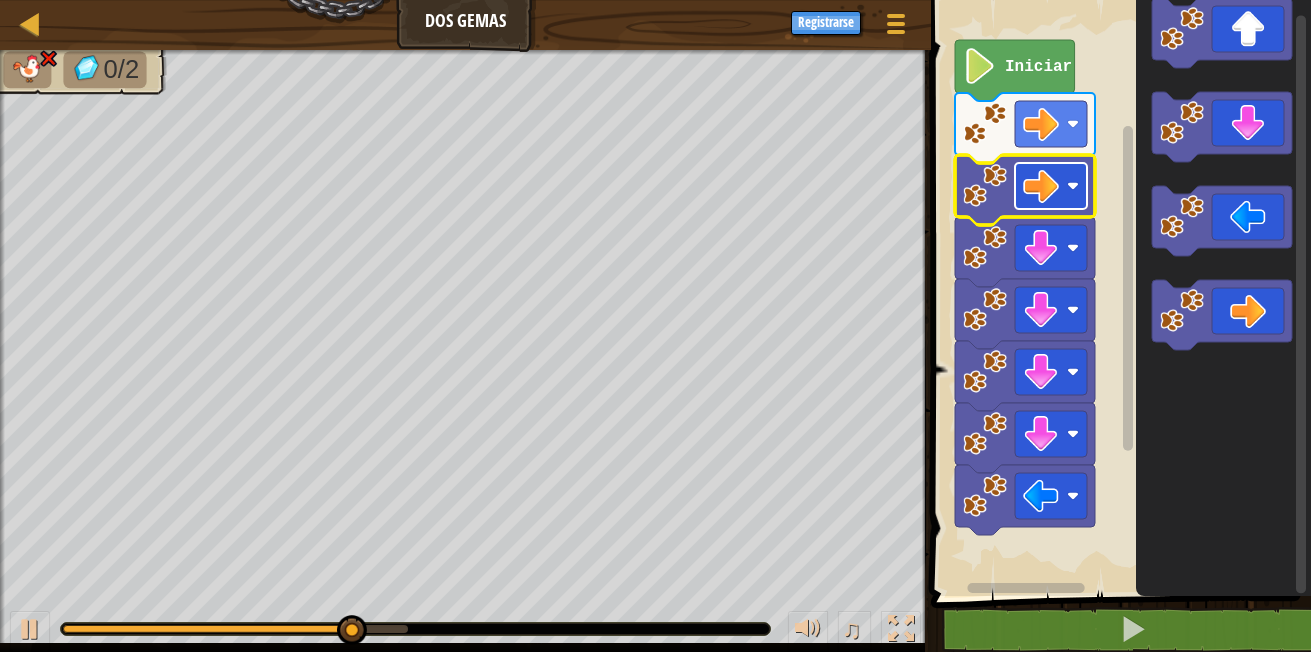 click 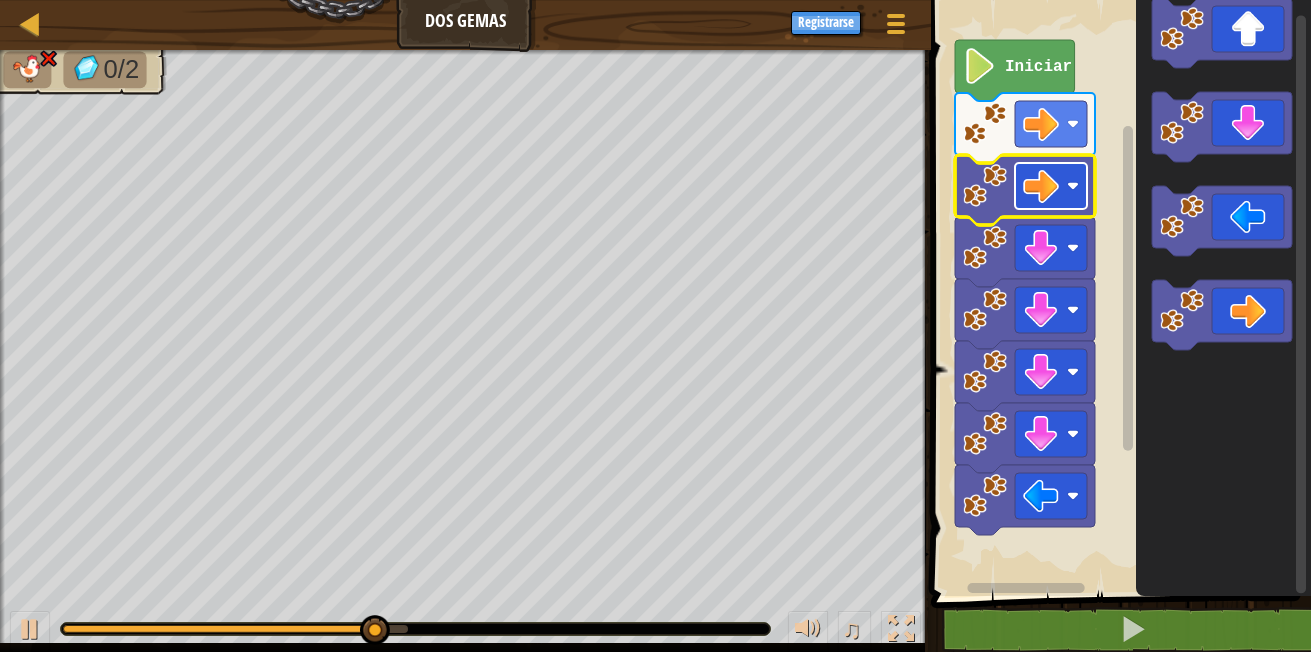 click 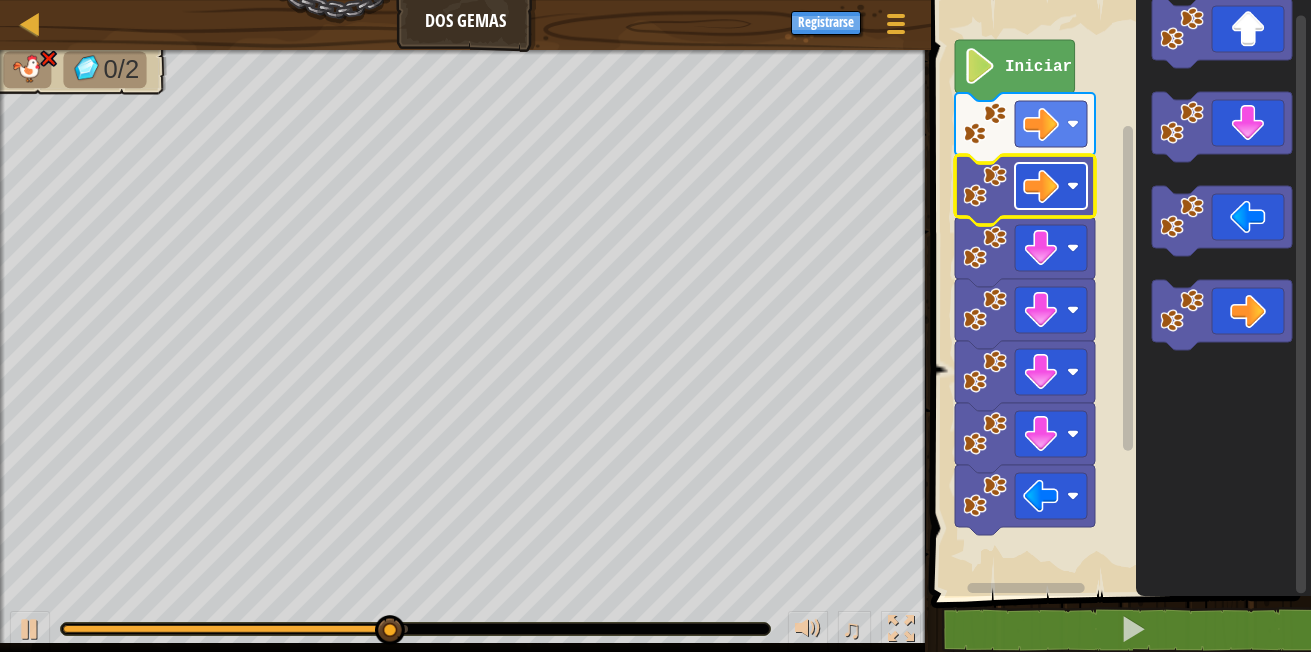 click 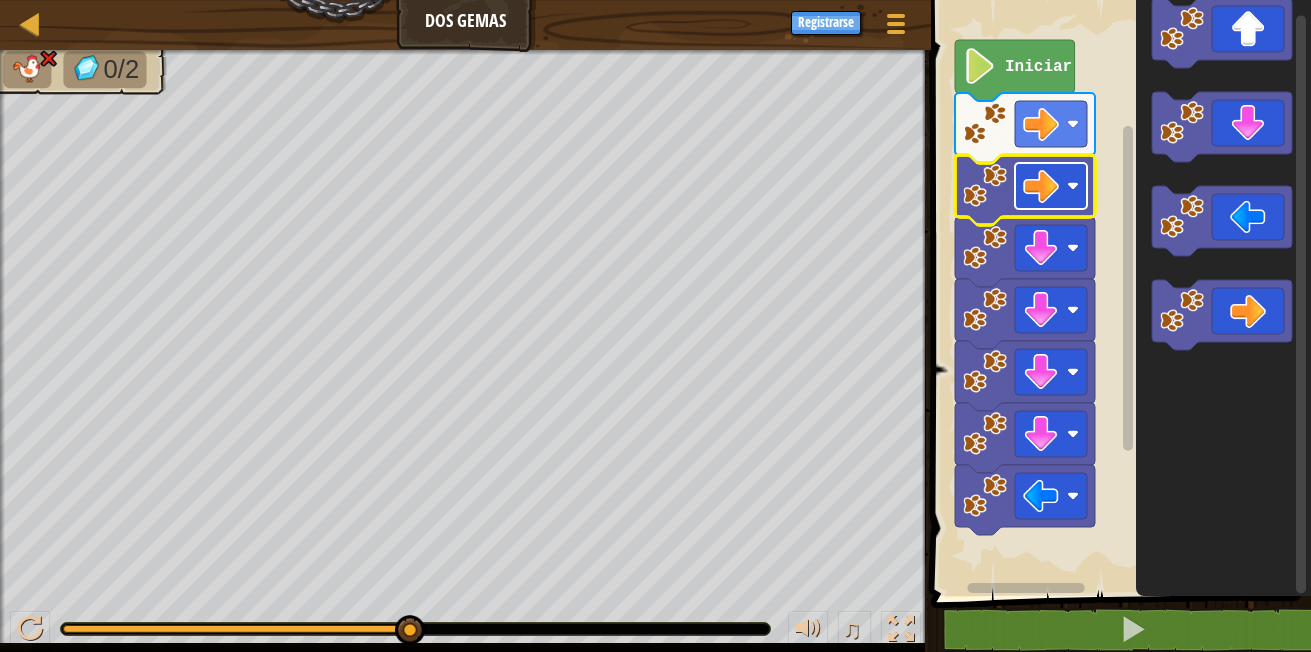 click 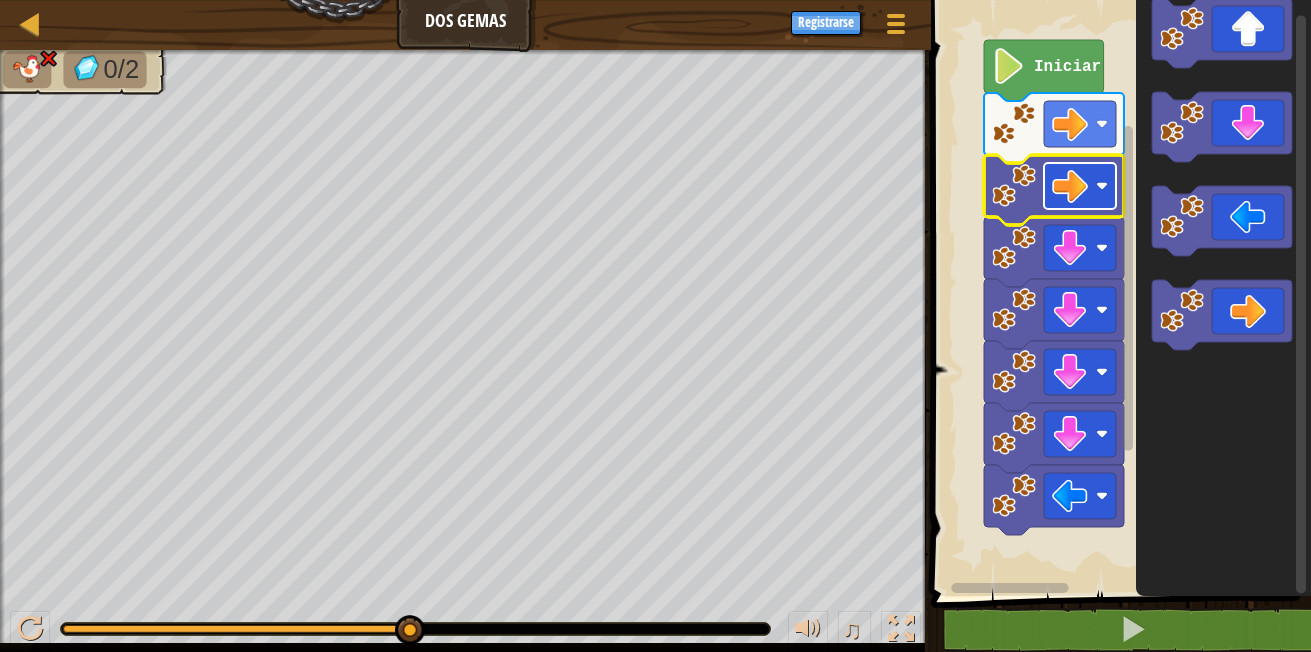 click 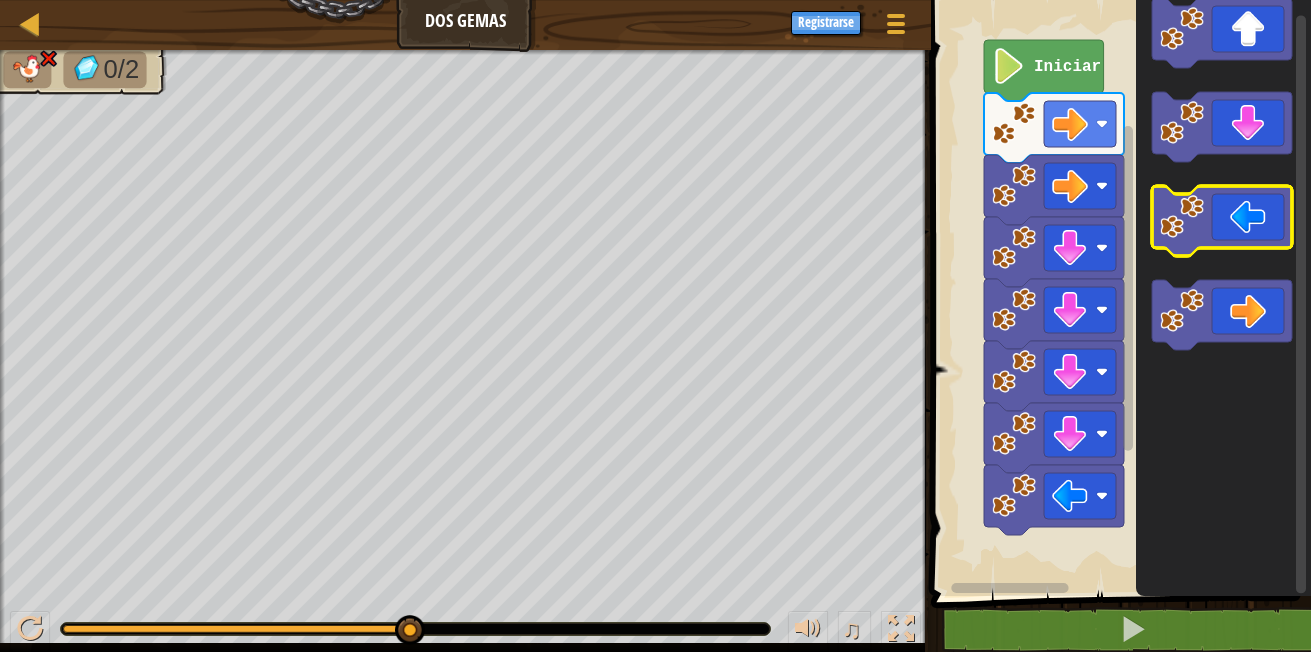 click 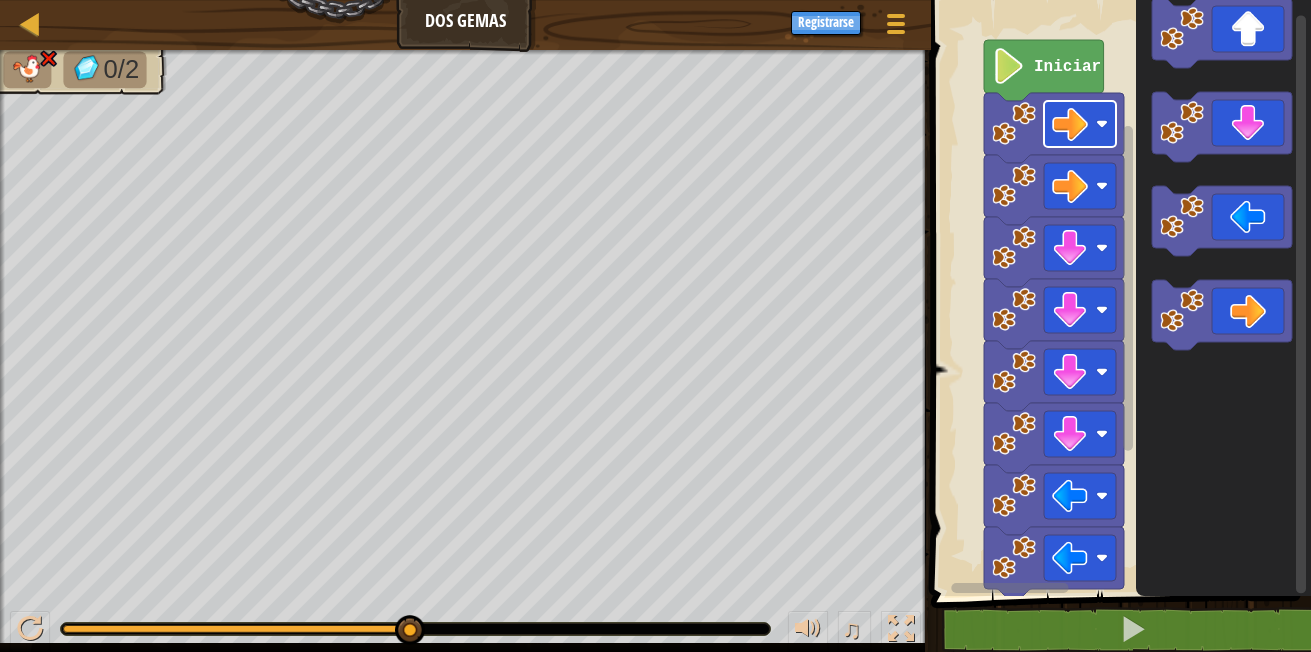 click 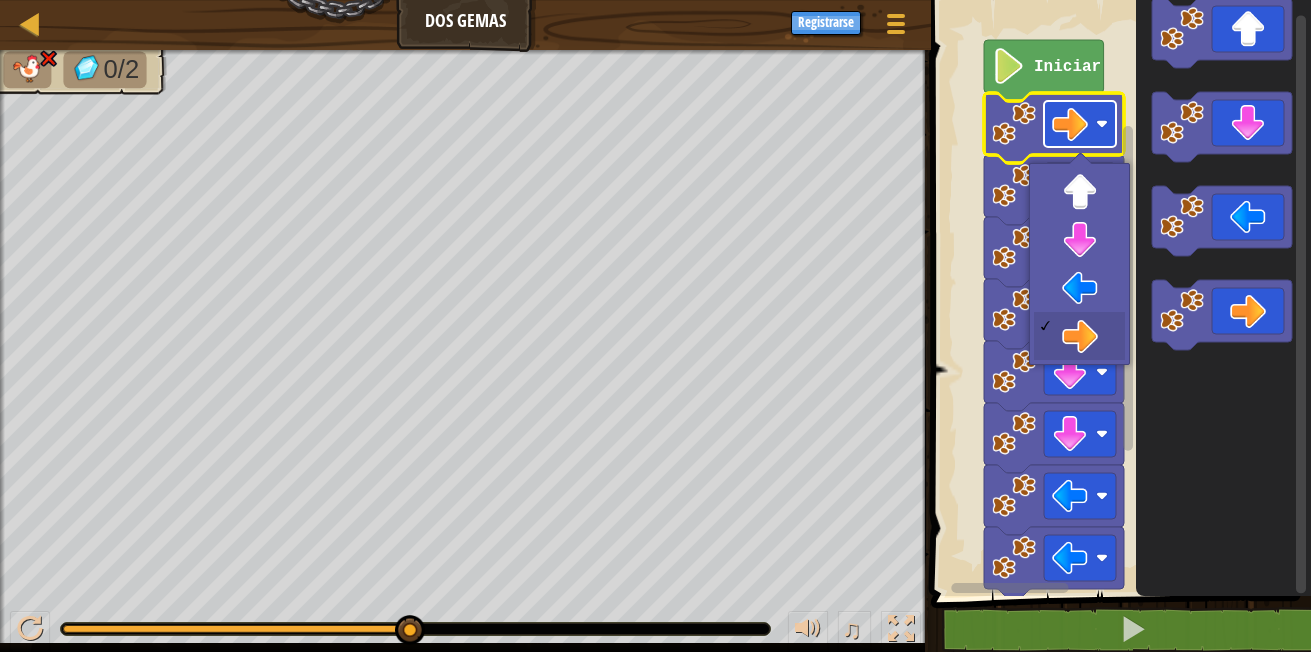 click 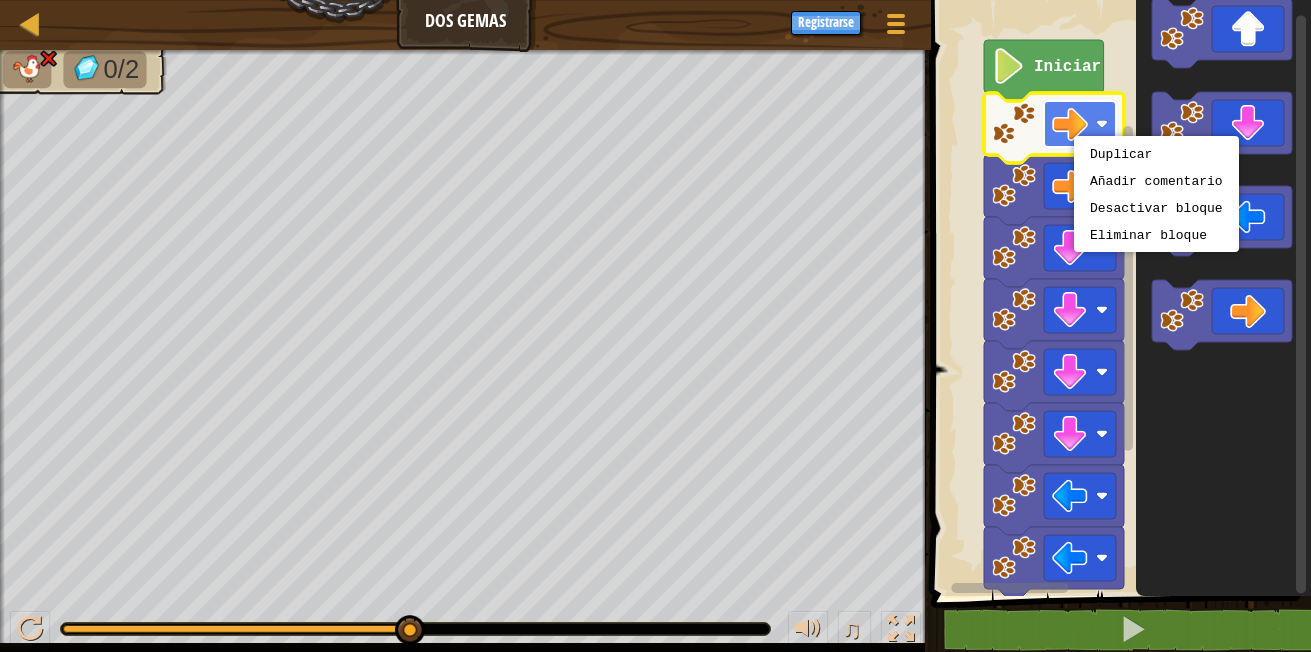 click 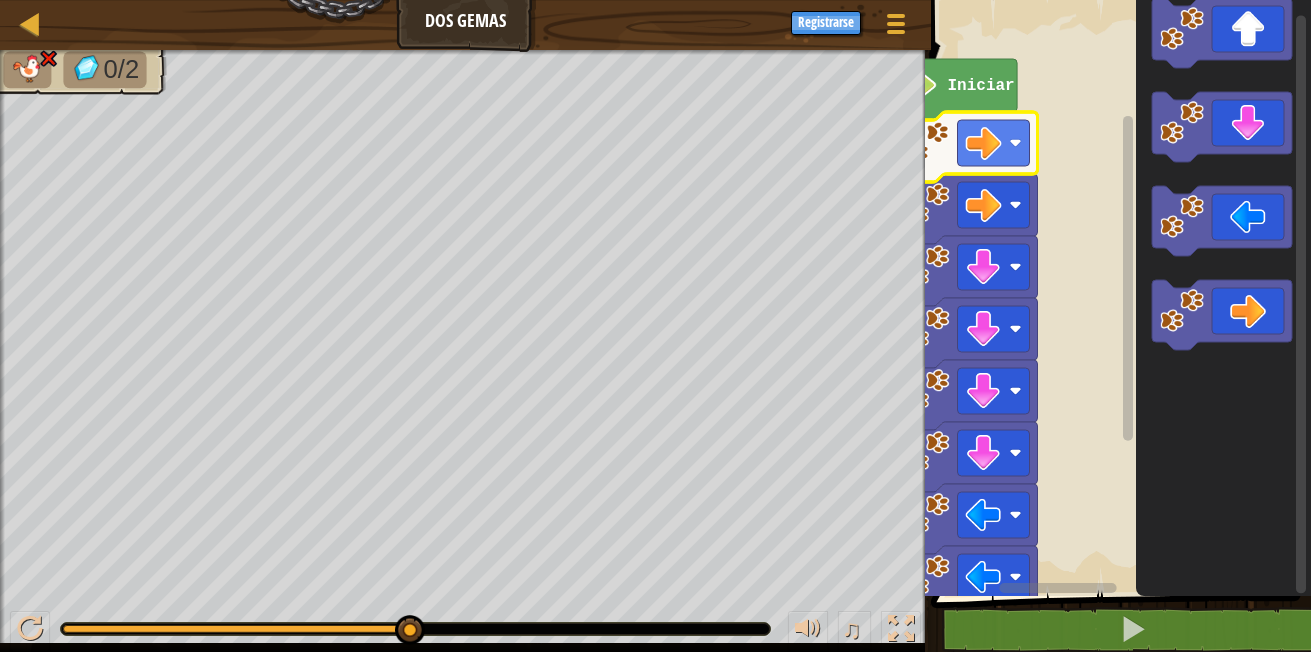 click 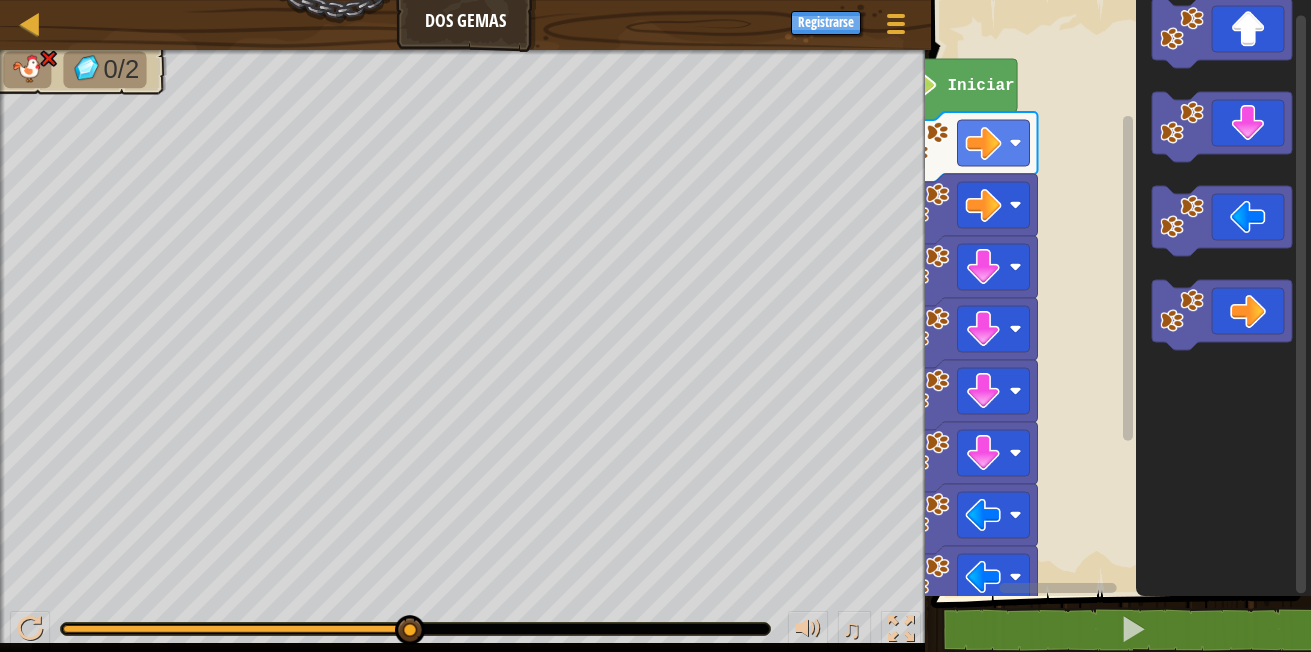 click 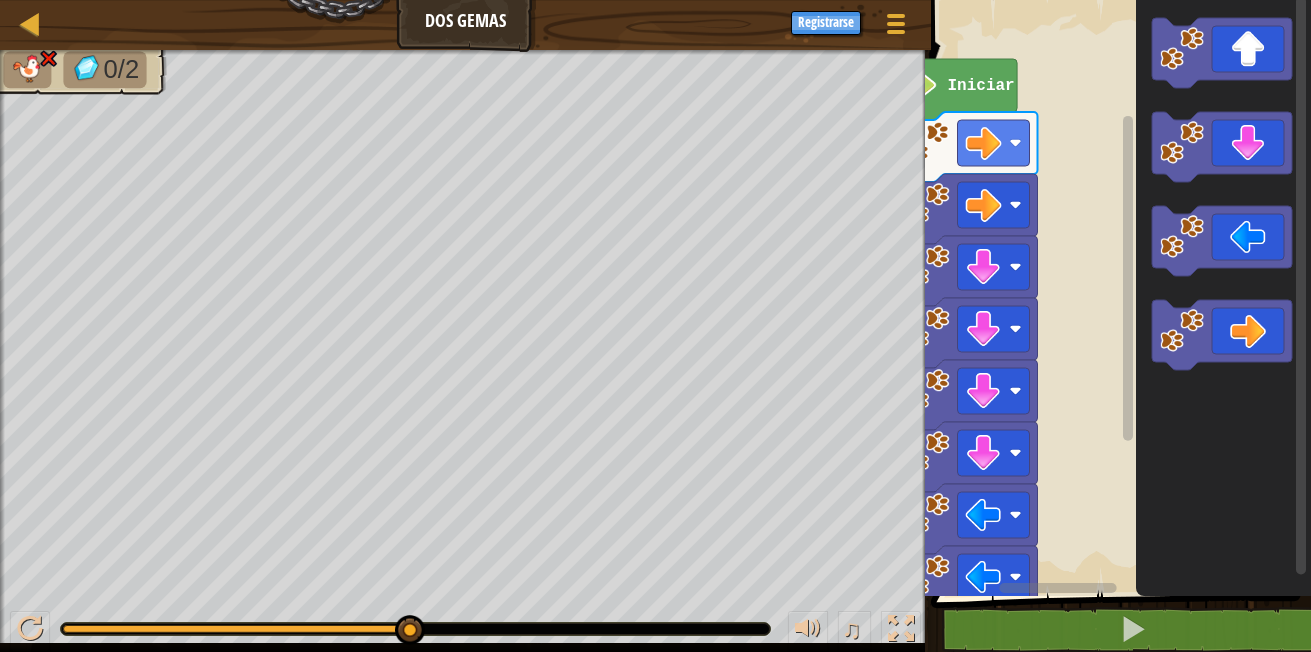 click on "Mapa Dos gemas Menú del Juego Registrarse 1     הההההההההההההההההההההההההההההההההההההההההההההההההההההההההההההההההההההההההההההההההההההההההההההההההההההההההההההההההההההההההההההההההההההההההההההההההההההההההההההההההההההההההההההההההההההההההההההההההההההההההההההההההההההההההההההההההההההההההההההההההההההההההההההההה XXXXXXXXXXXXXXXXXXXXXXXXXXXXXXXXXXXXXXXXXXXXXXXXXXXXXXXXXXXXXXXXXXXXXXXXXXXXXXXXXXXXXXXXXXXXXXXXXXXXXXXXXXXXXXXXXXXXXXXXXXXXXXXXXXXXXXXXXXXXXXXXXXXXXXXXXXXXXXXXXXXXXXXXXXXXXXXXXXXXXXXXXXXXXXXXXXXXXXXXXXXXXXXXXXXXXXXXXXXXXXXXXXXXXXXXXXXXXXXXXXXXXXXXXXXXXXXX Solución × Bloques 1 2 go ( 'right' )     Iniciar código Salvado Lenguaje de programación : Python Statement   /  Call   /  go('up') go('down') go('left') go('right') × Arregla tu código 0/2 ♫" at bounding box center (655, 326) 